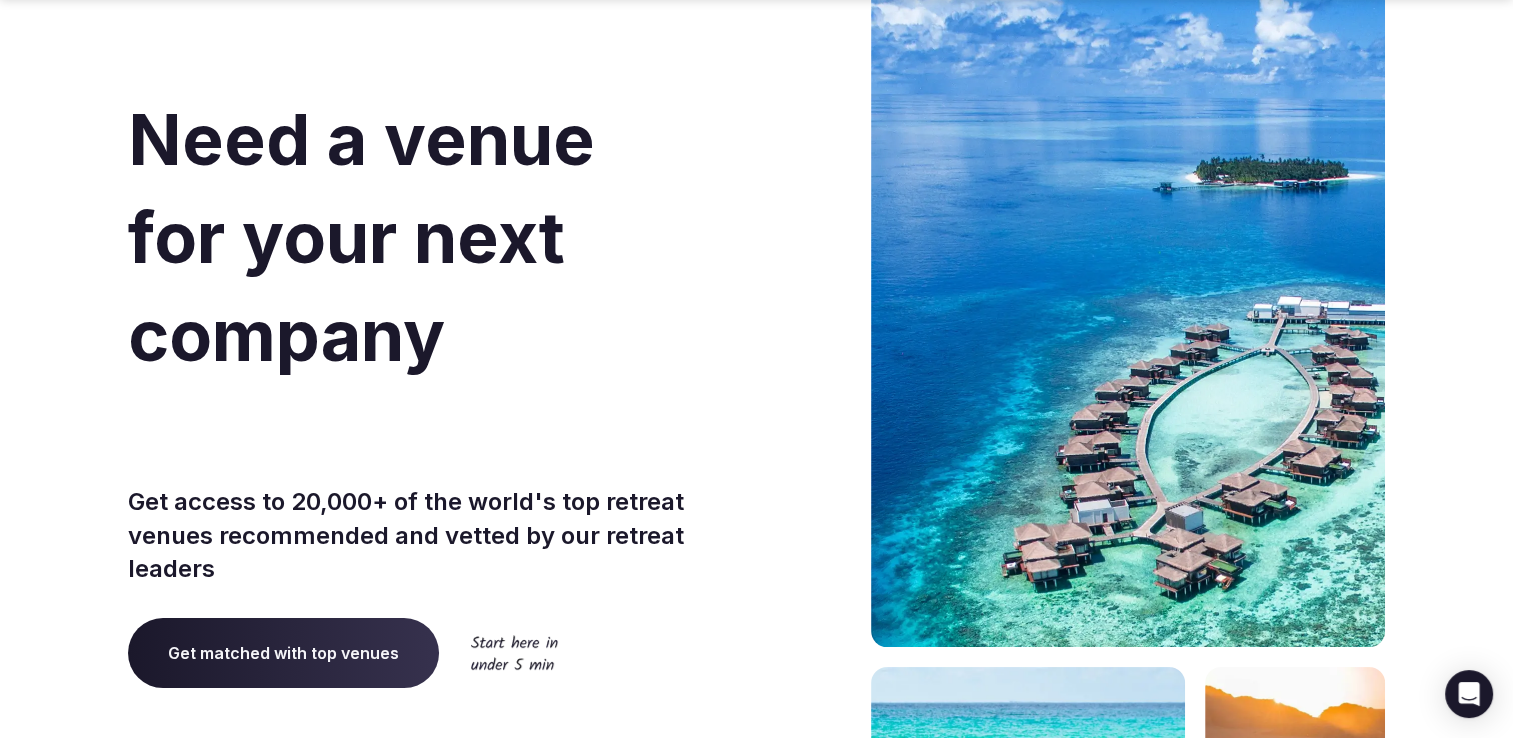 scroll, scrollTop: 100, scrollLeft: 0, axis: vertical 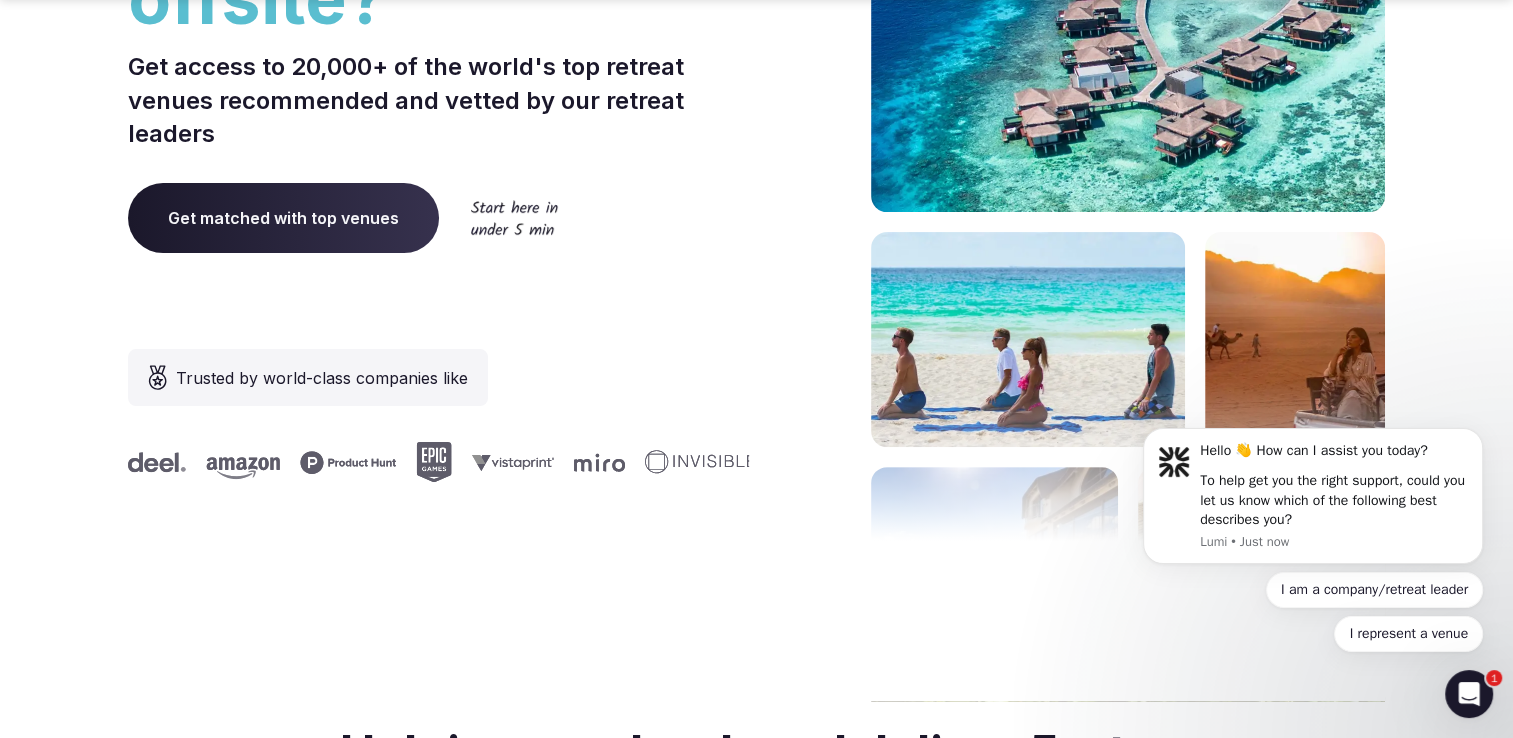 click on "Get matched with top venues" at bounding box center (283, 218) 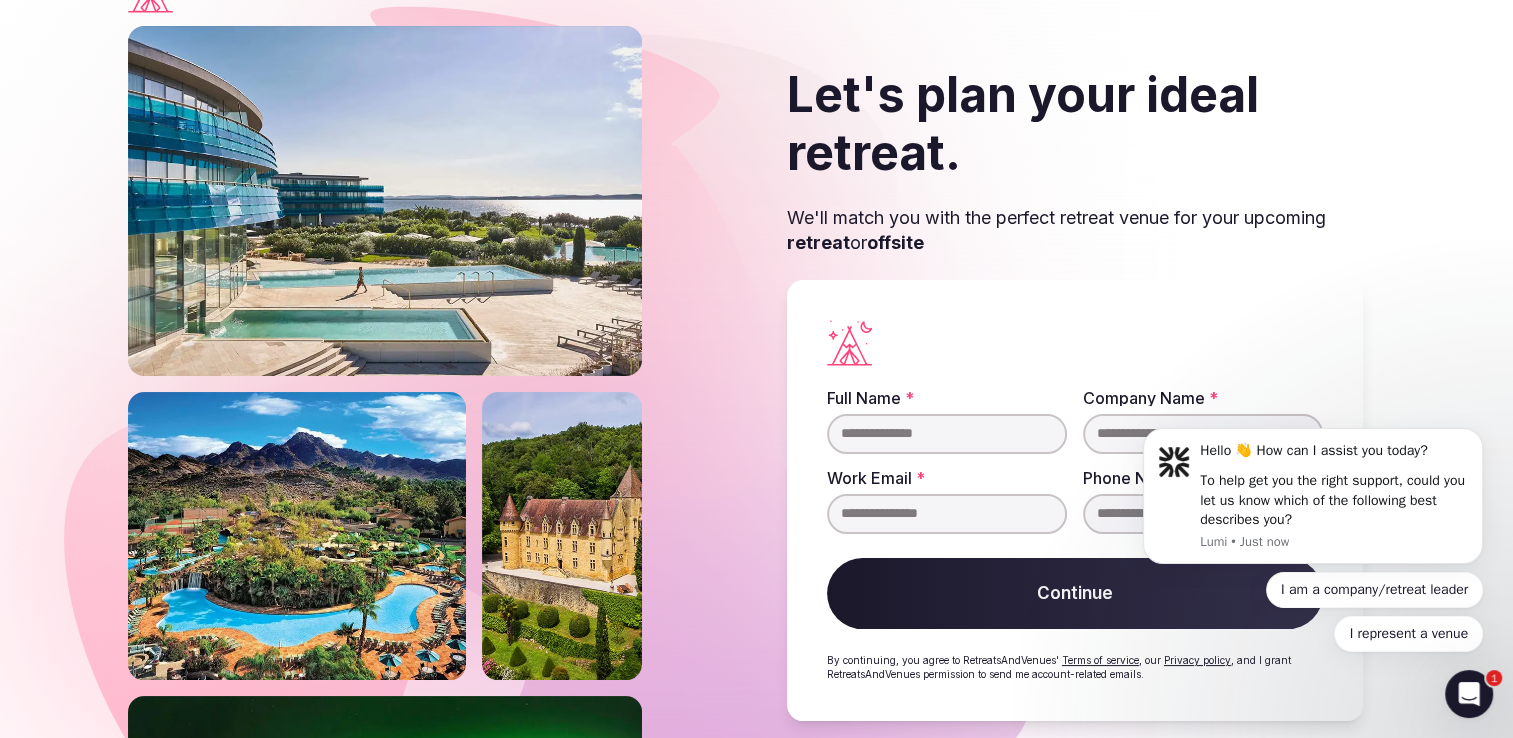 scroll, scrollTop: 68, scrollLeft: 0, axis: vertical 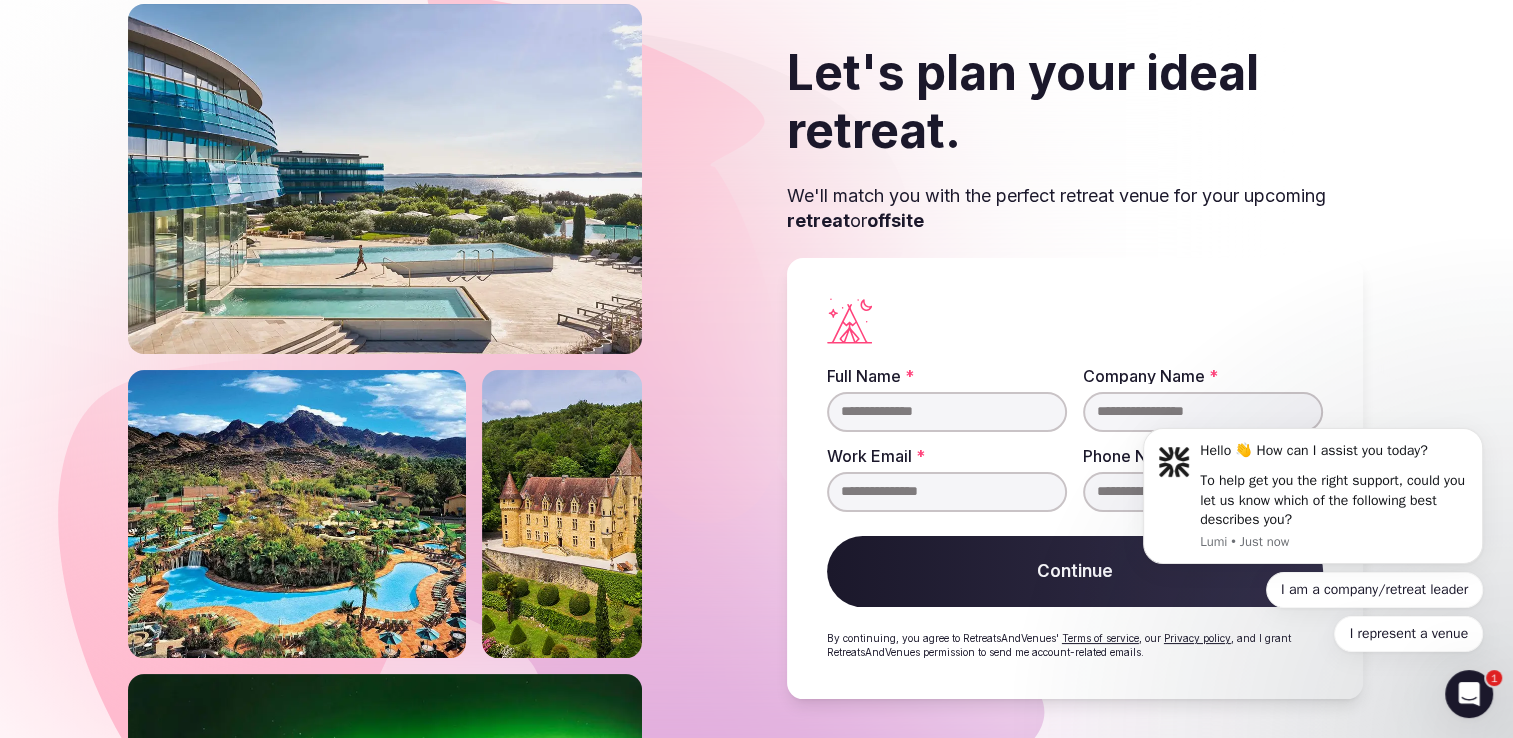 click on "Full Name *" at bounding box center (947, 412) 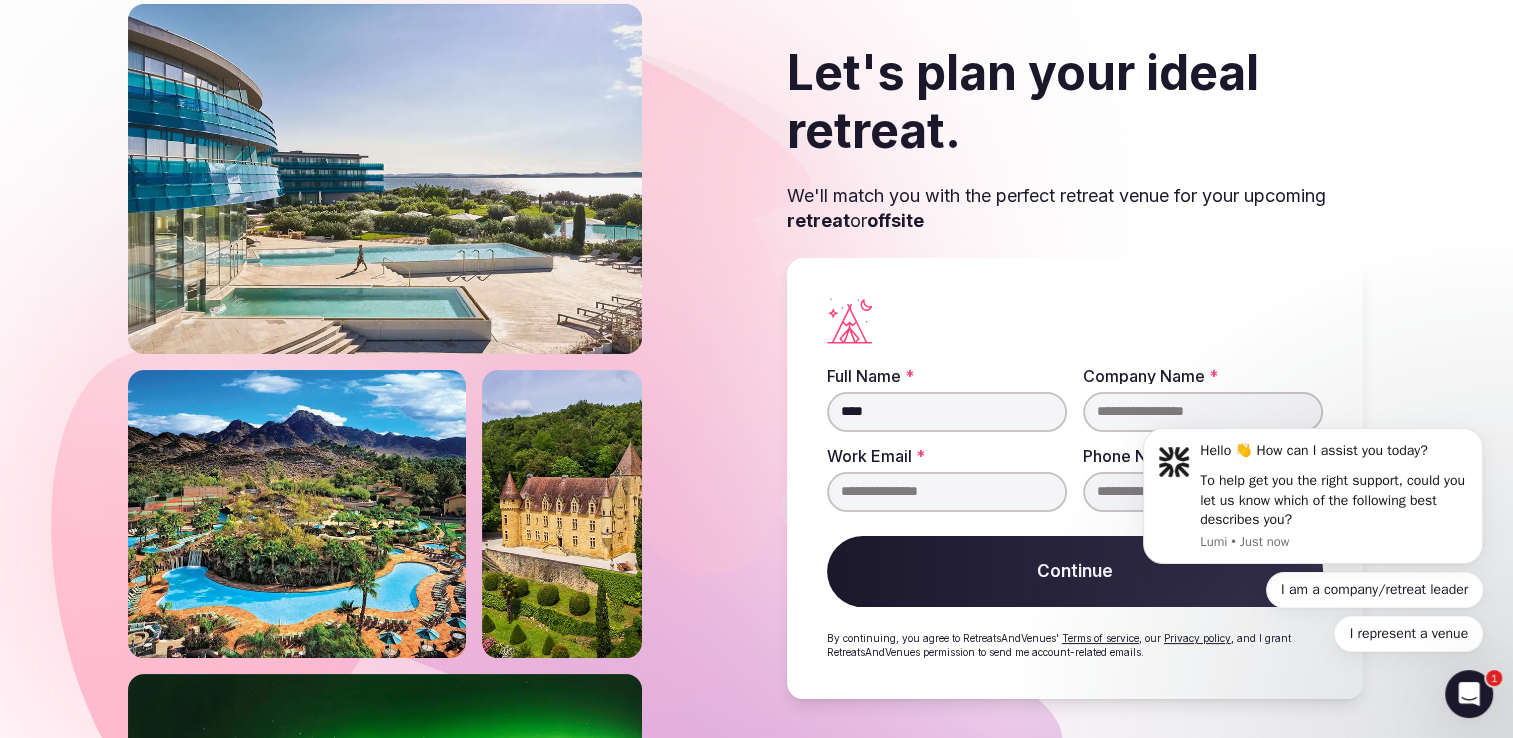 type on "****" 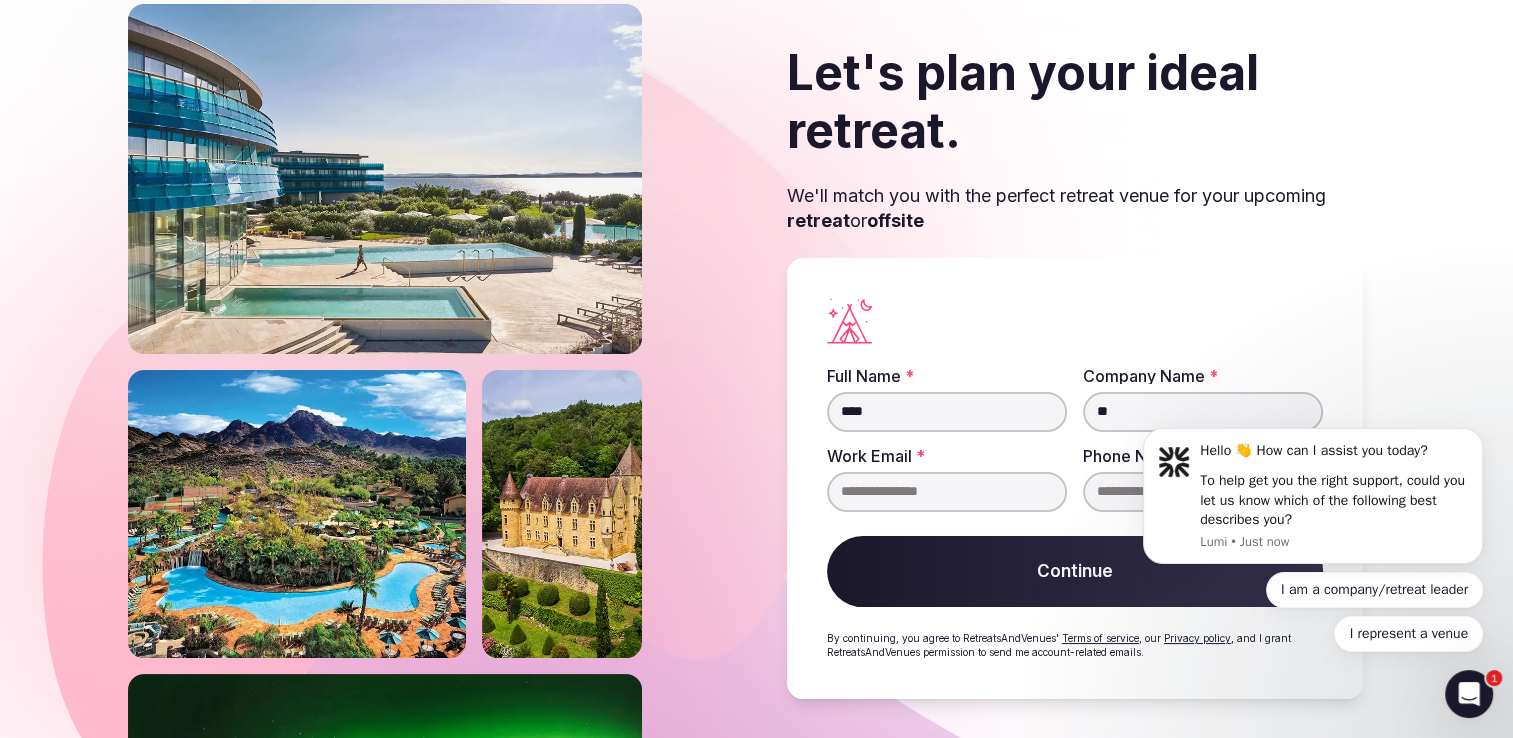 type on "*" 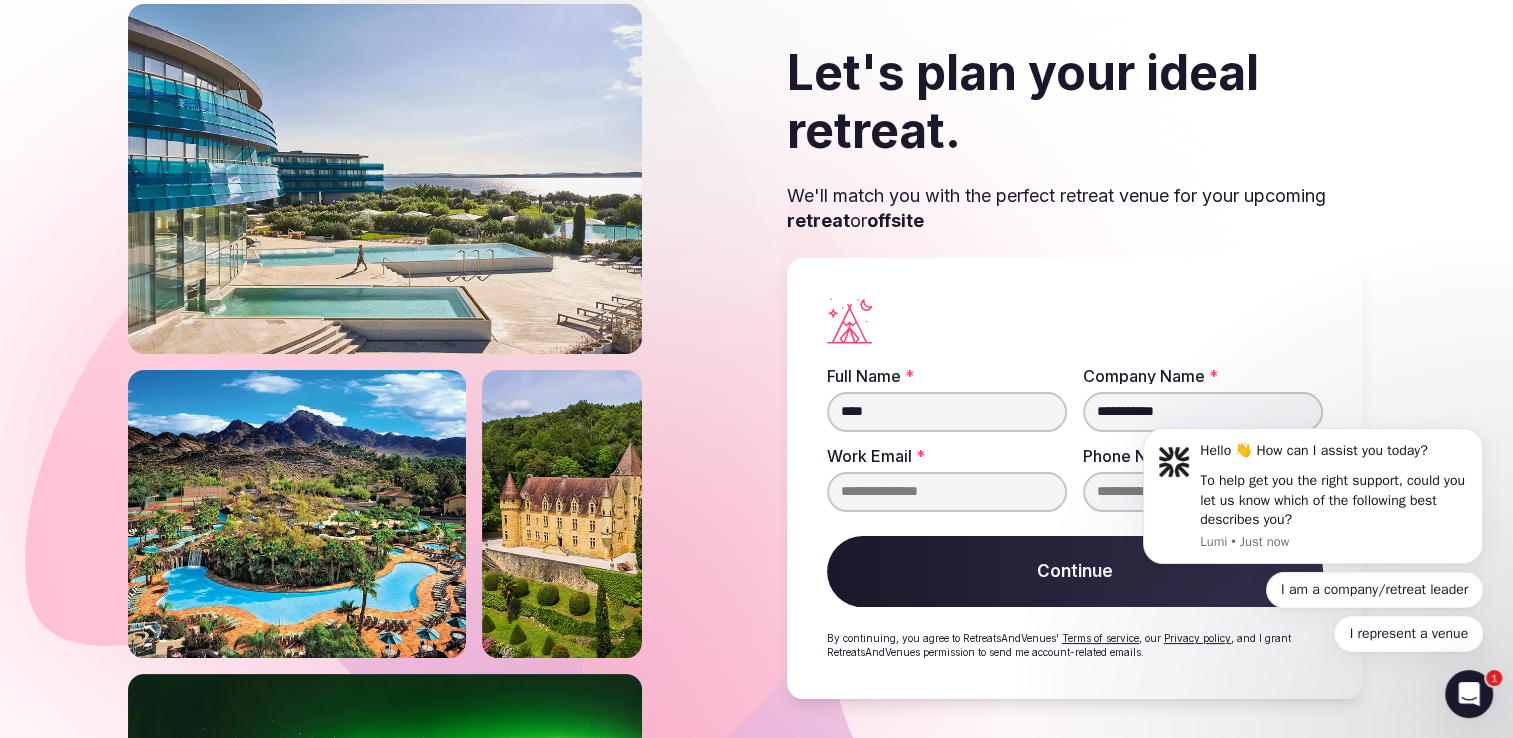 type on "**********" 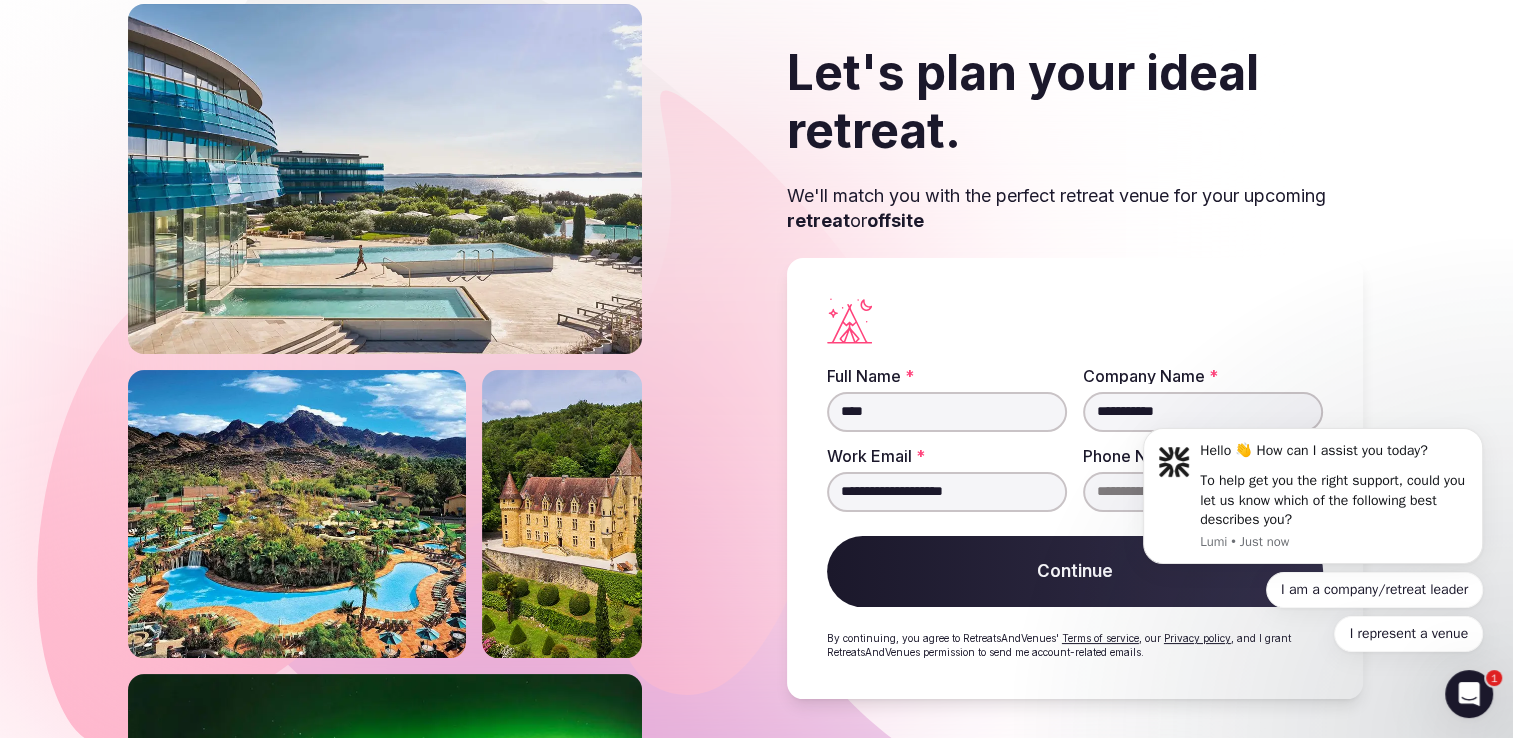 type on "**********" 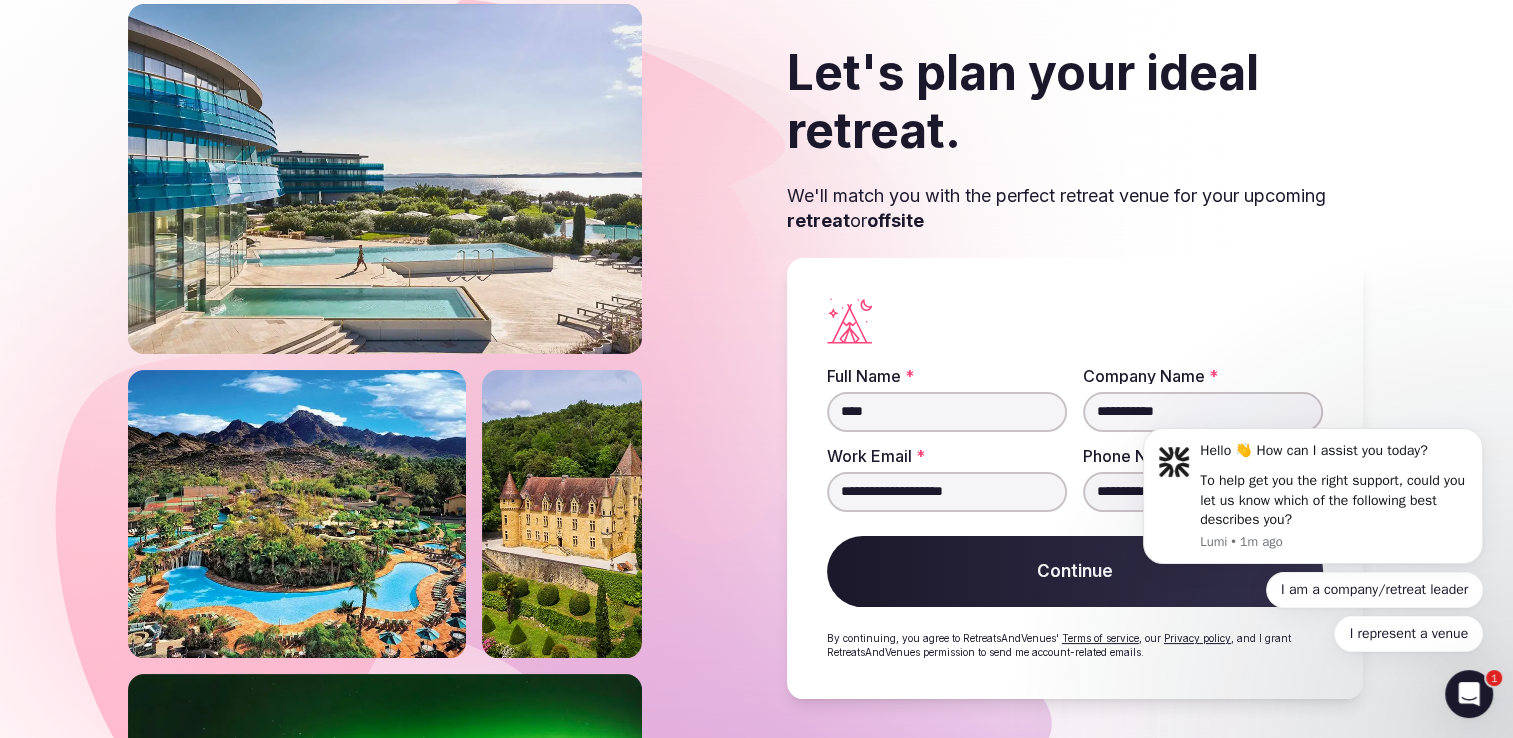 type on "**********" 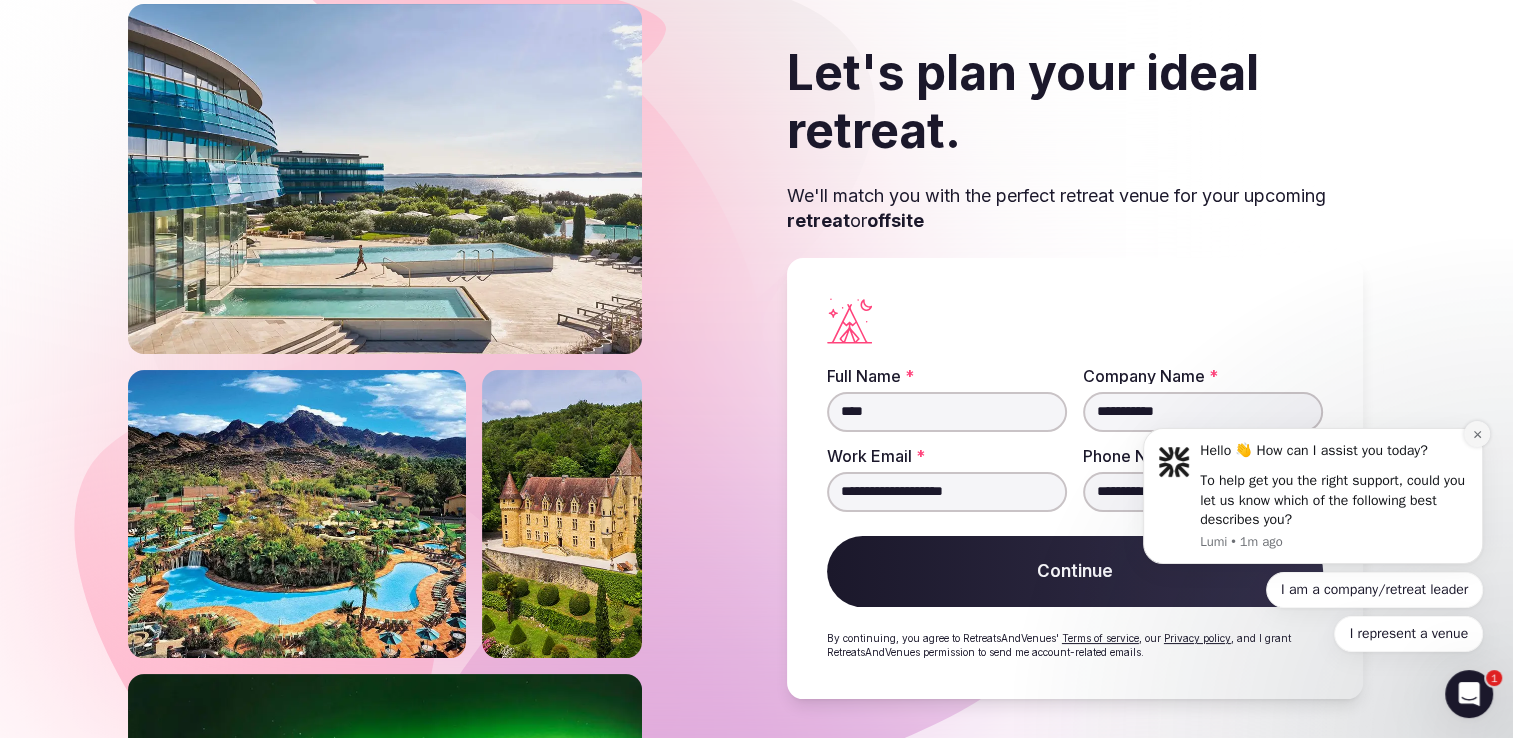 click 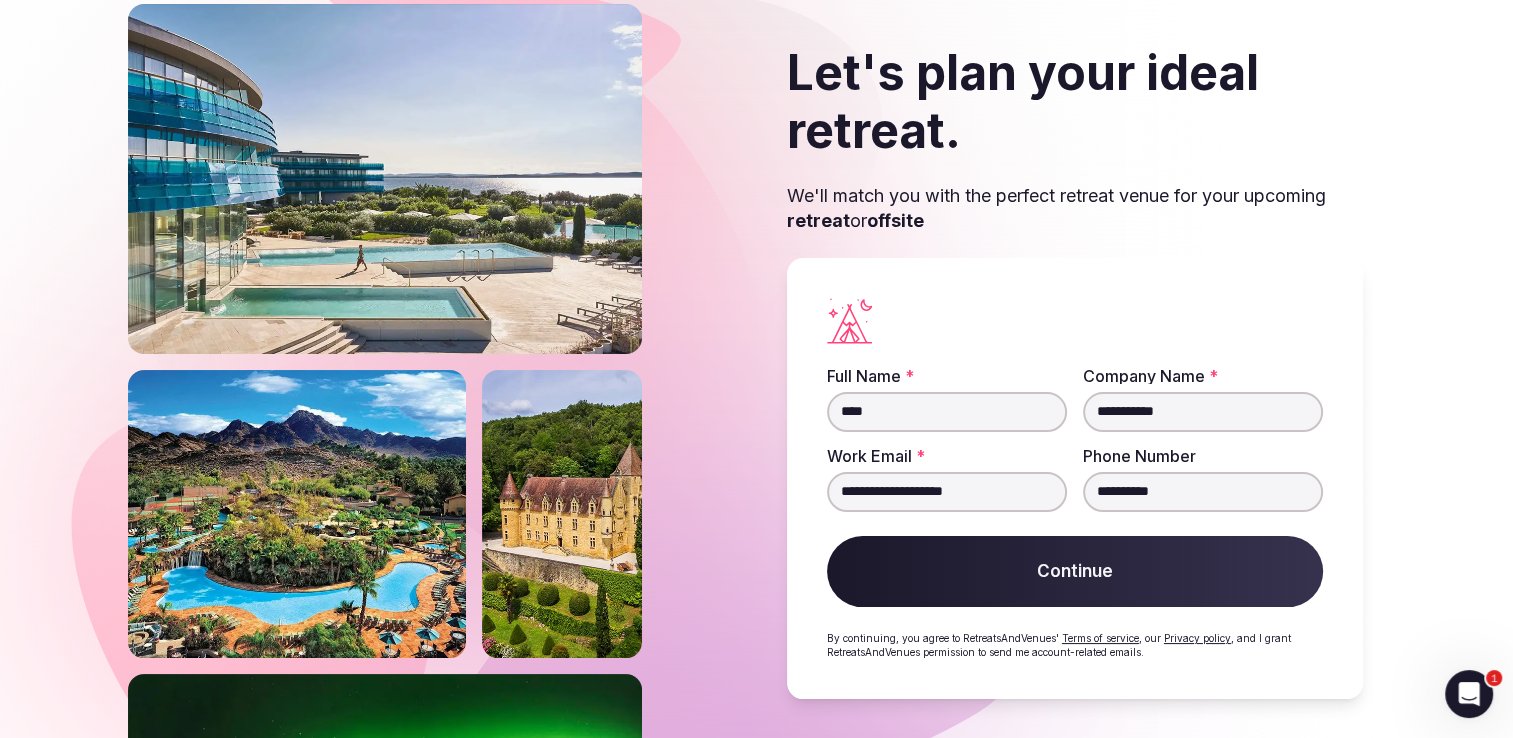 click on "Continue" at bounding box center (1075, 572) 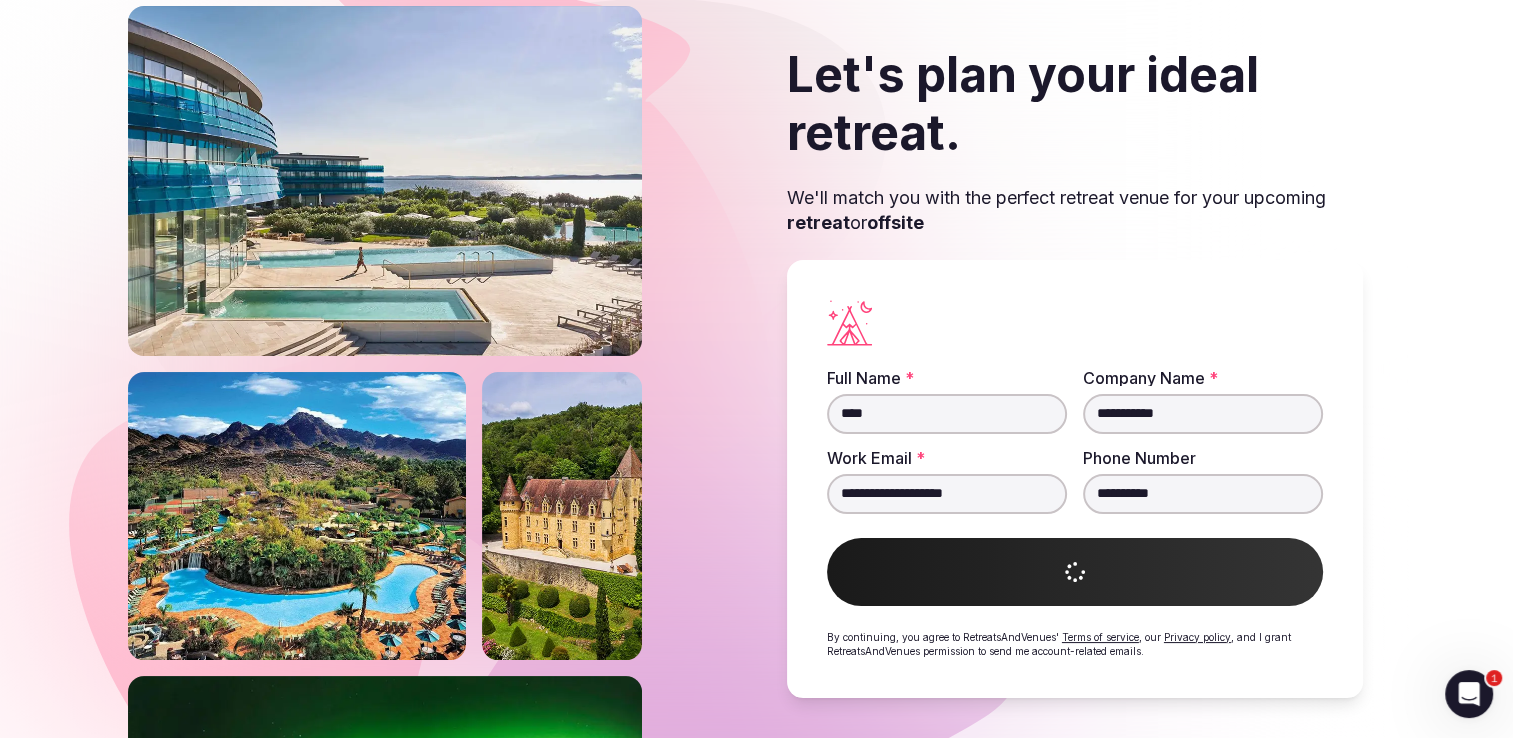 scroll, scrollTop: 65, scrollLeft: 0, axis: vertical 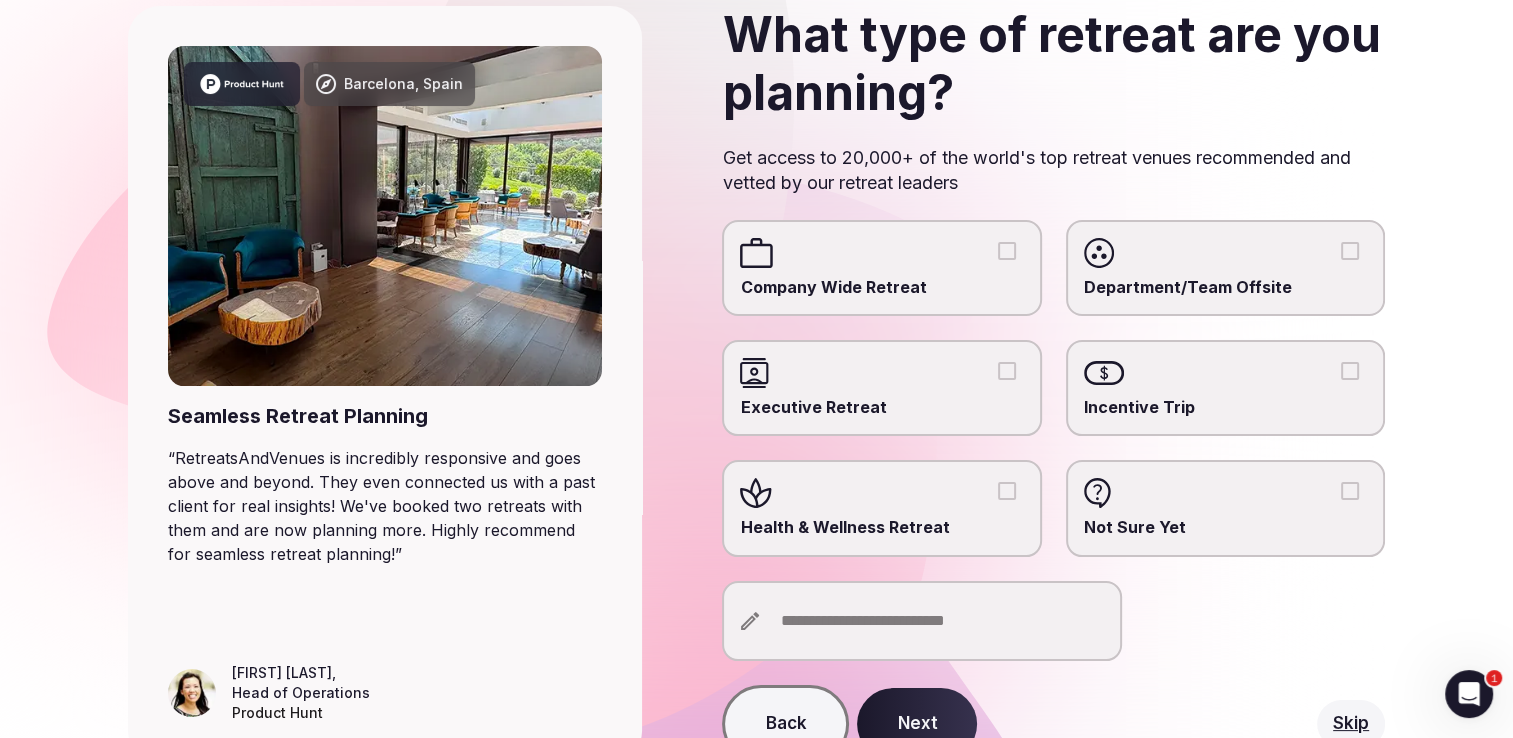 click on "Health & Wellness Retreat" at bounding box center [881, 508] 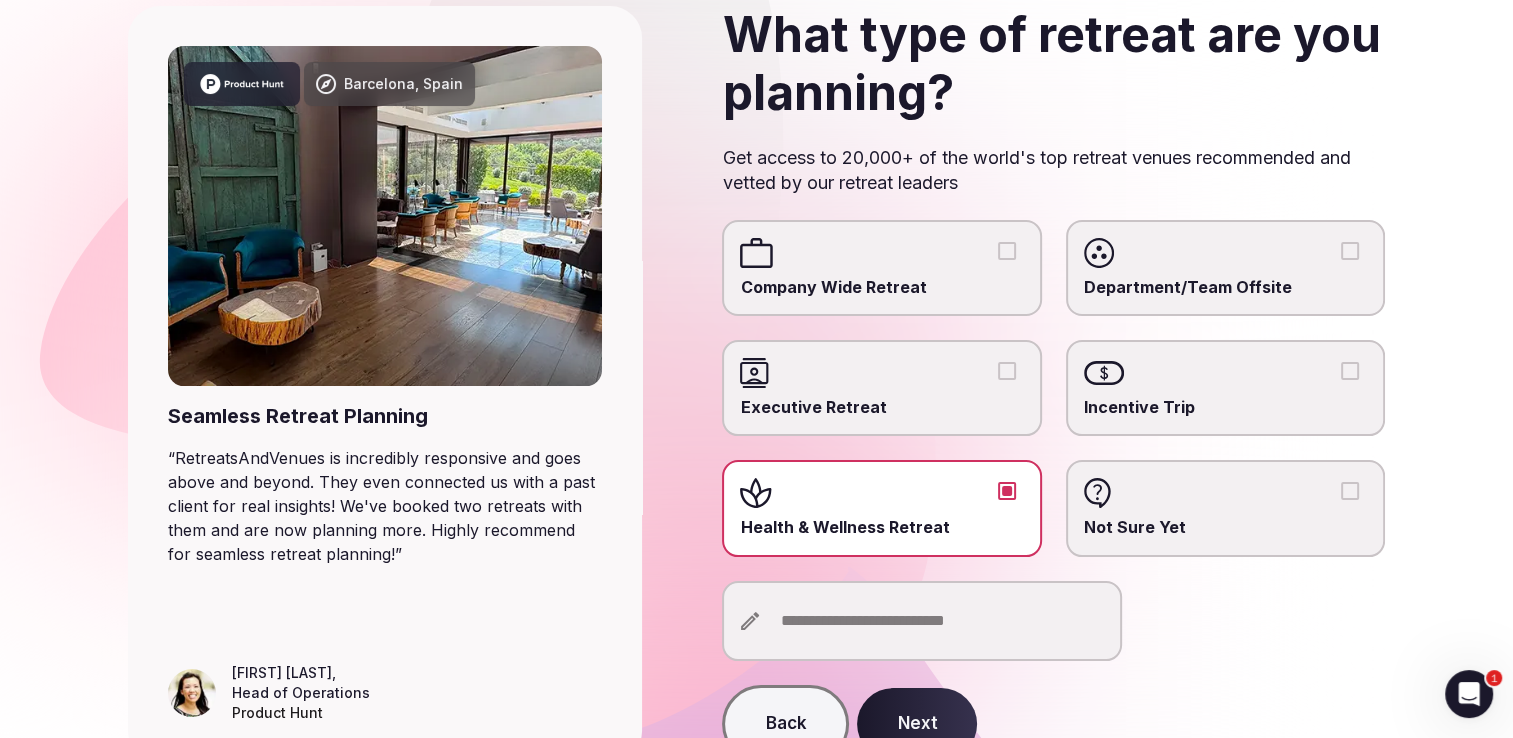 click on "Next" at bounding box center [917, 724] 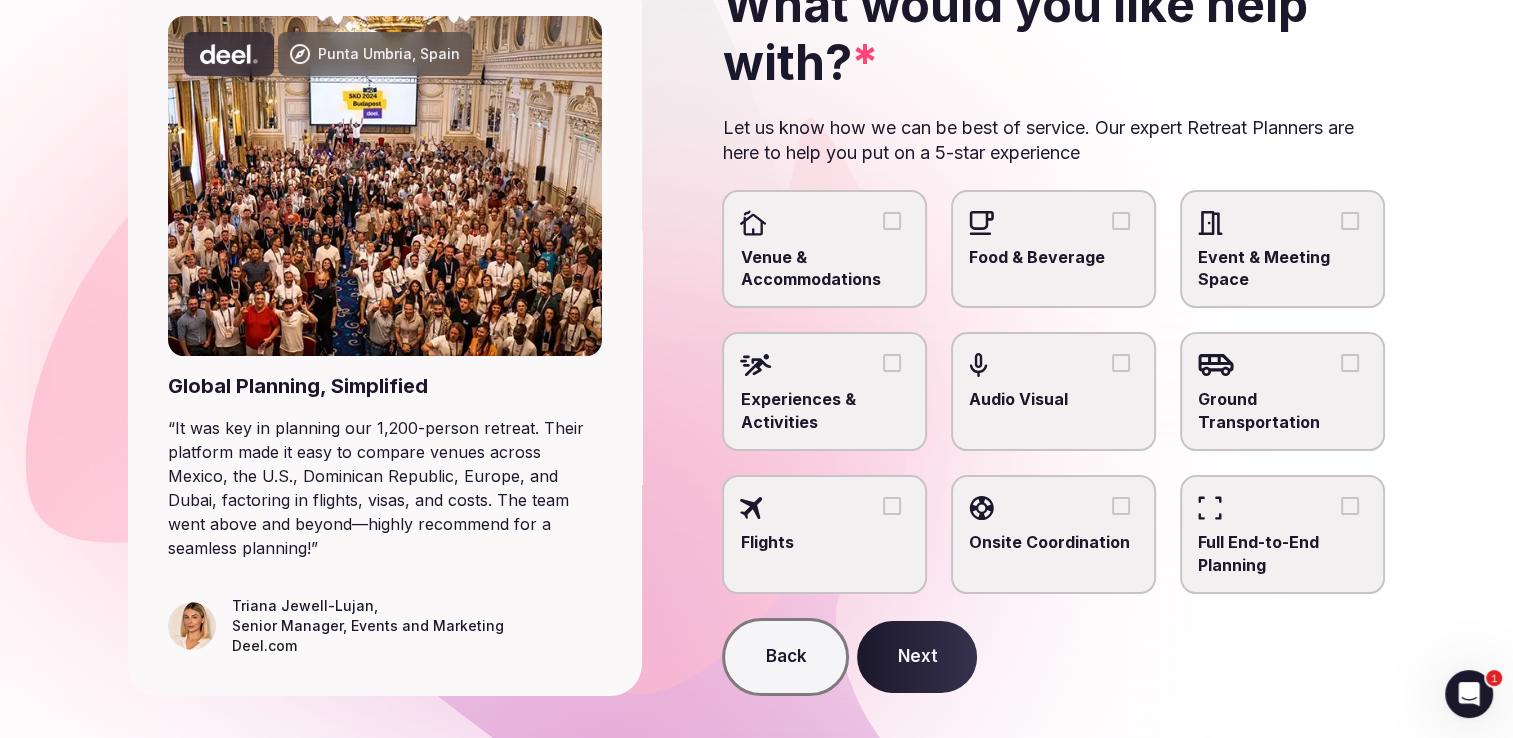 scroll, scrollTop: 200, scrollLeft: 0, axis: vertical 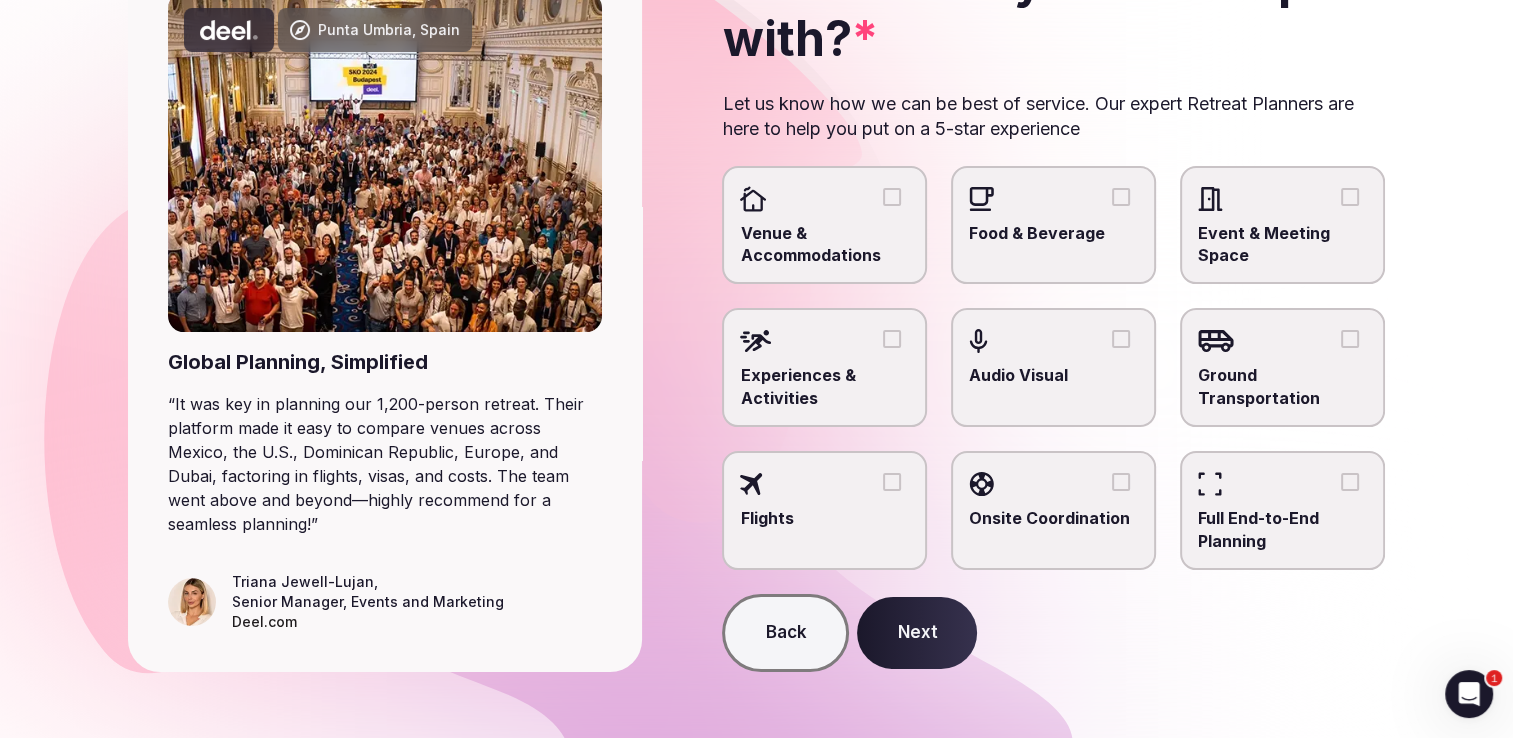 click on "Full End-to-End Planning" at bounding box center [1350, 482] 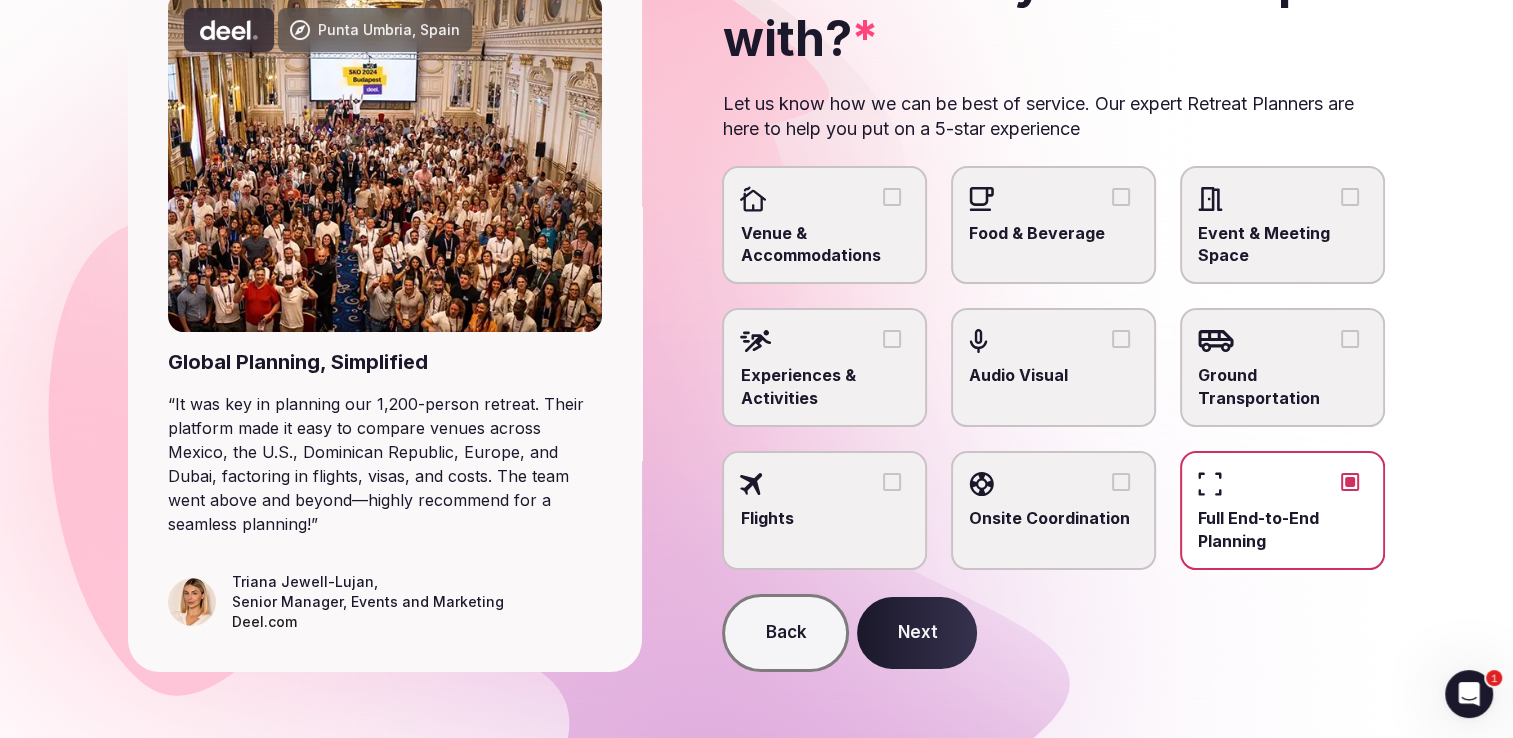 click on "Next" at bounding box center [917, 633] 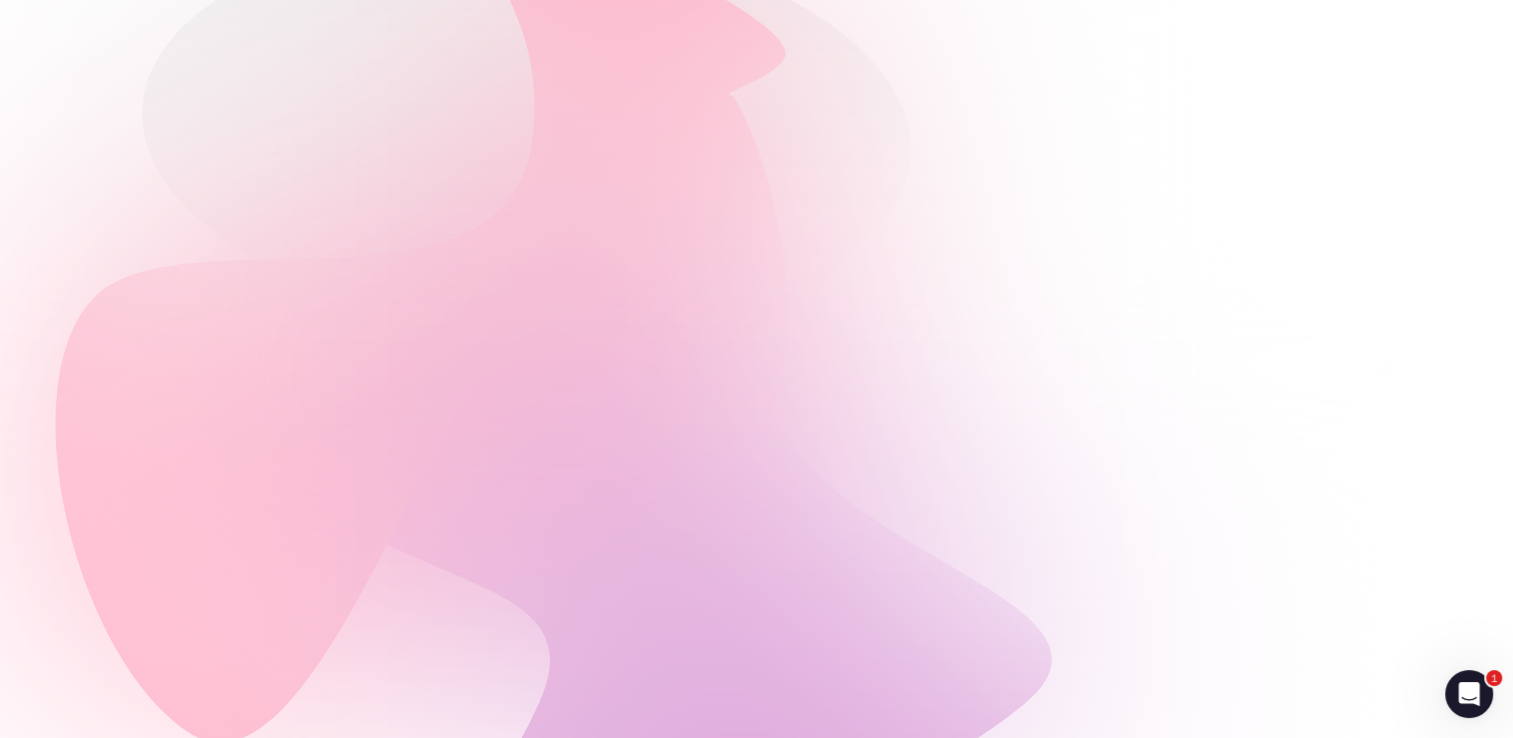 scroll, scrollTop: 0, scrollLeft: 0, axis: both 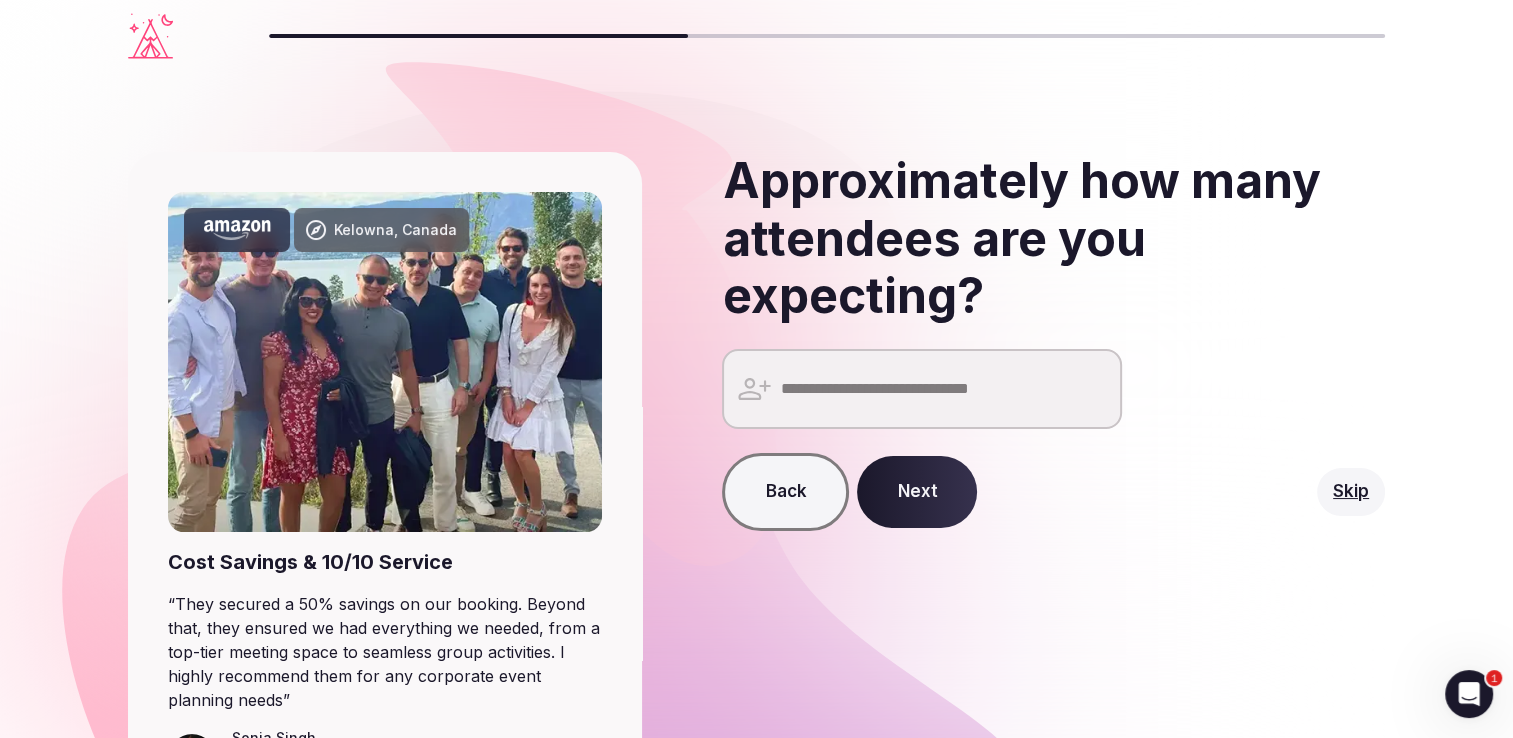 click at bounding box center (922, 389) 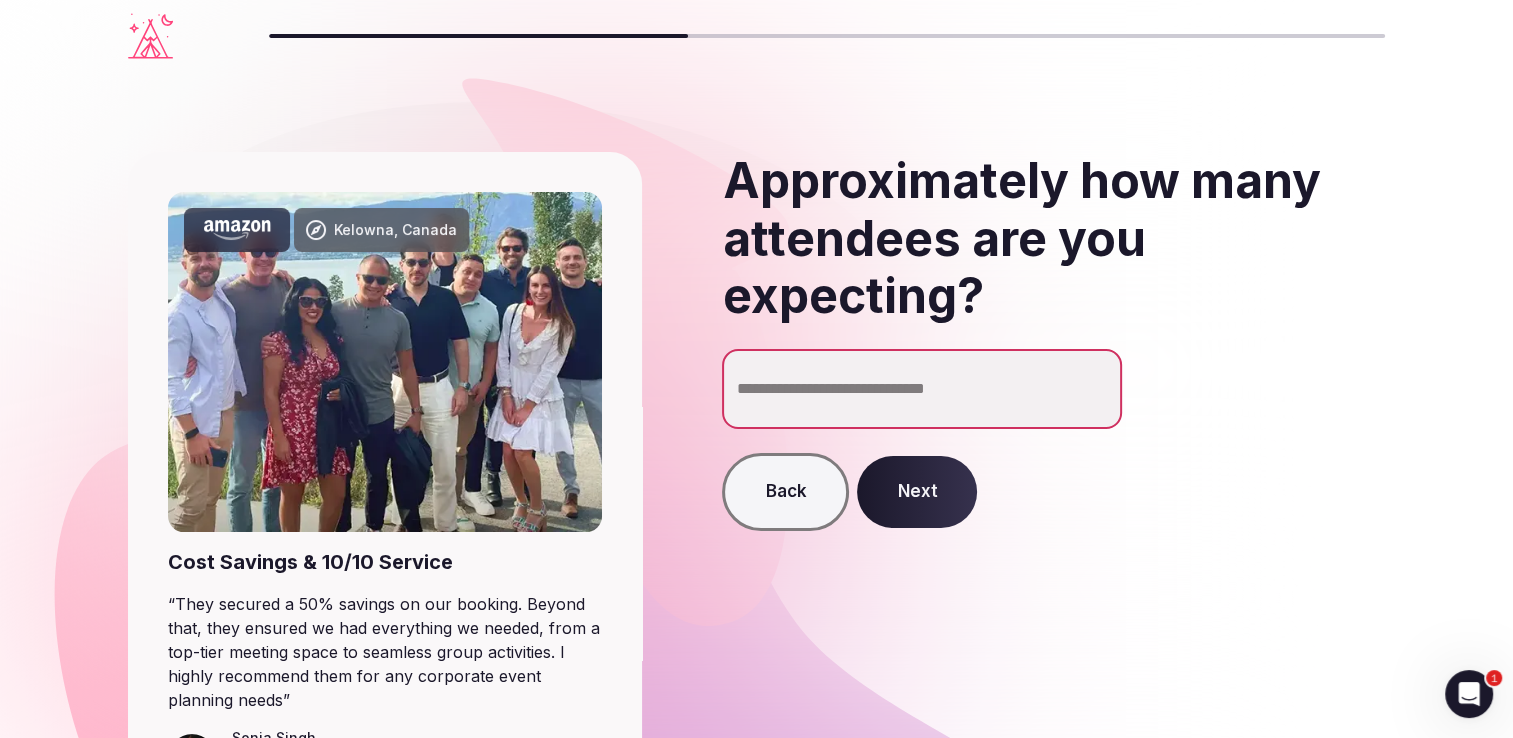 type on "**" 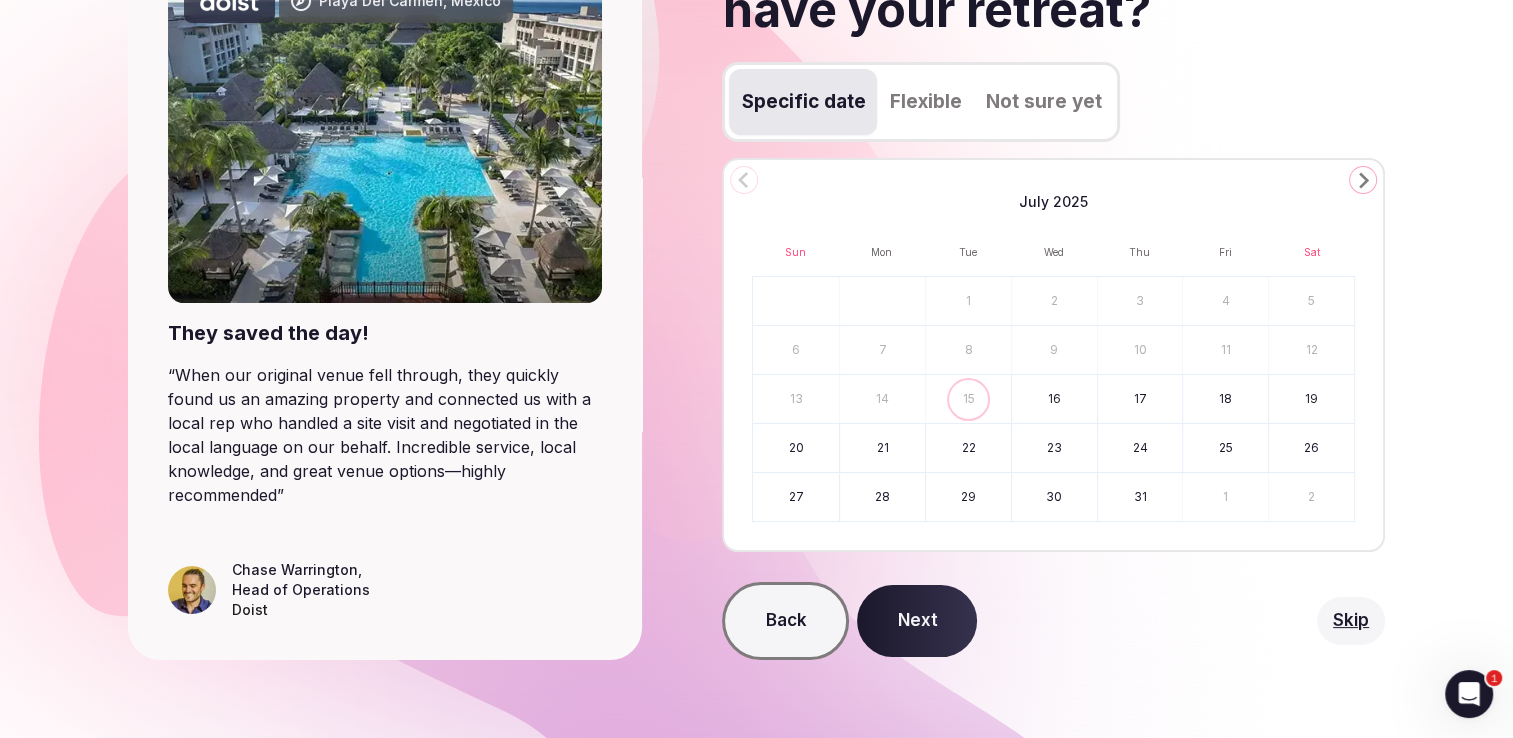 click on "Not sure yet" at bounding box center [1043, 102] 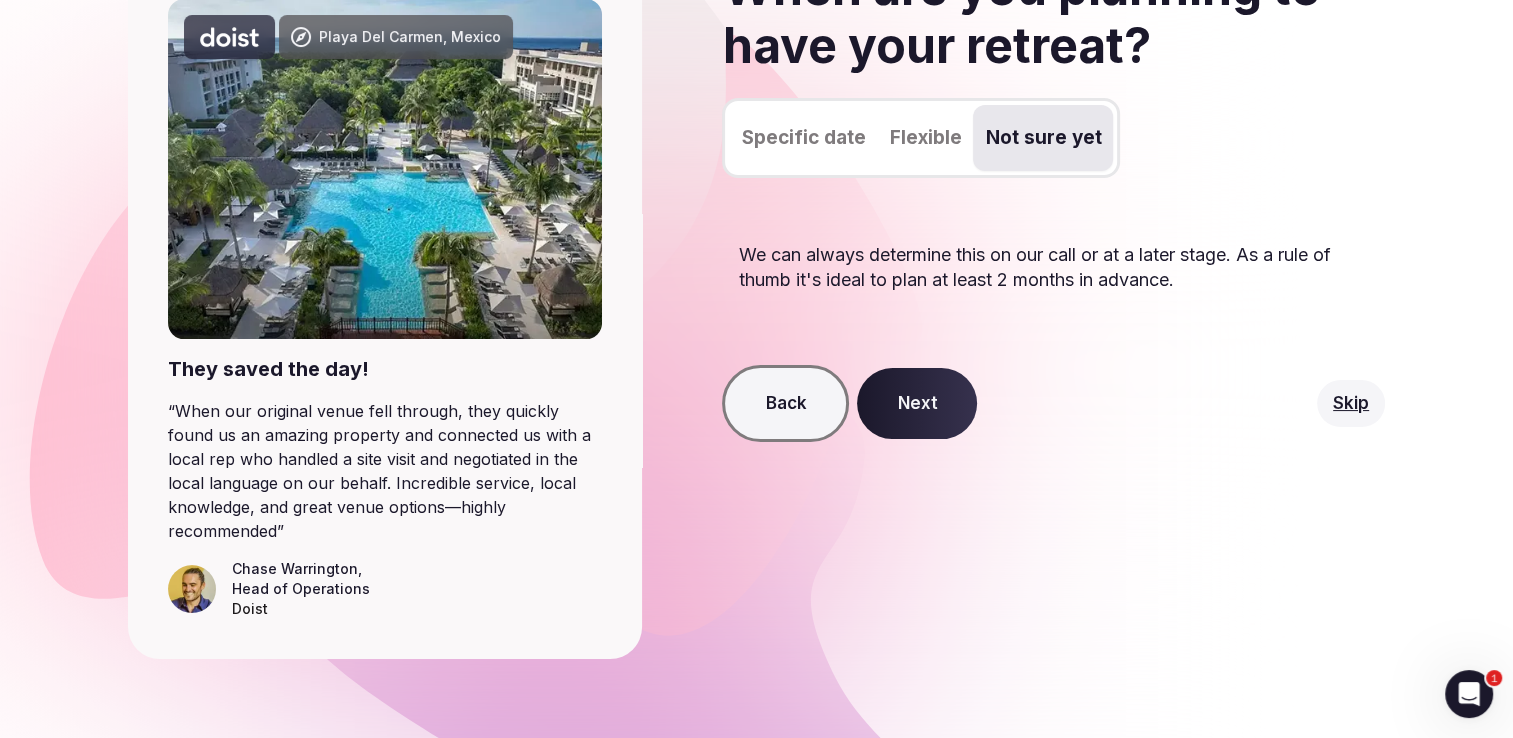 scroll, scrollTop: 93, scrollLeft: 0, axis: vertical 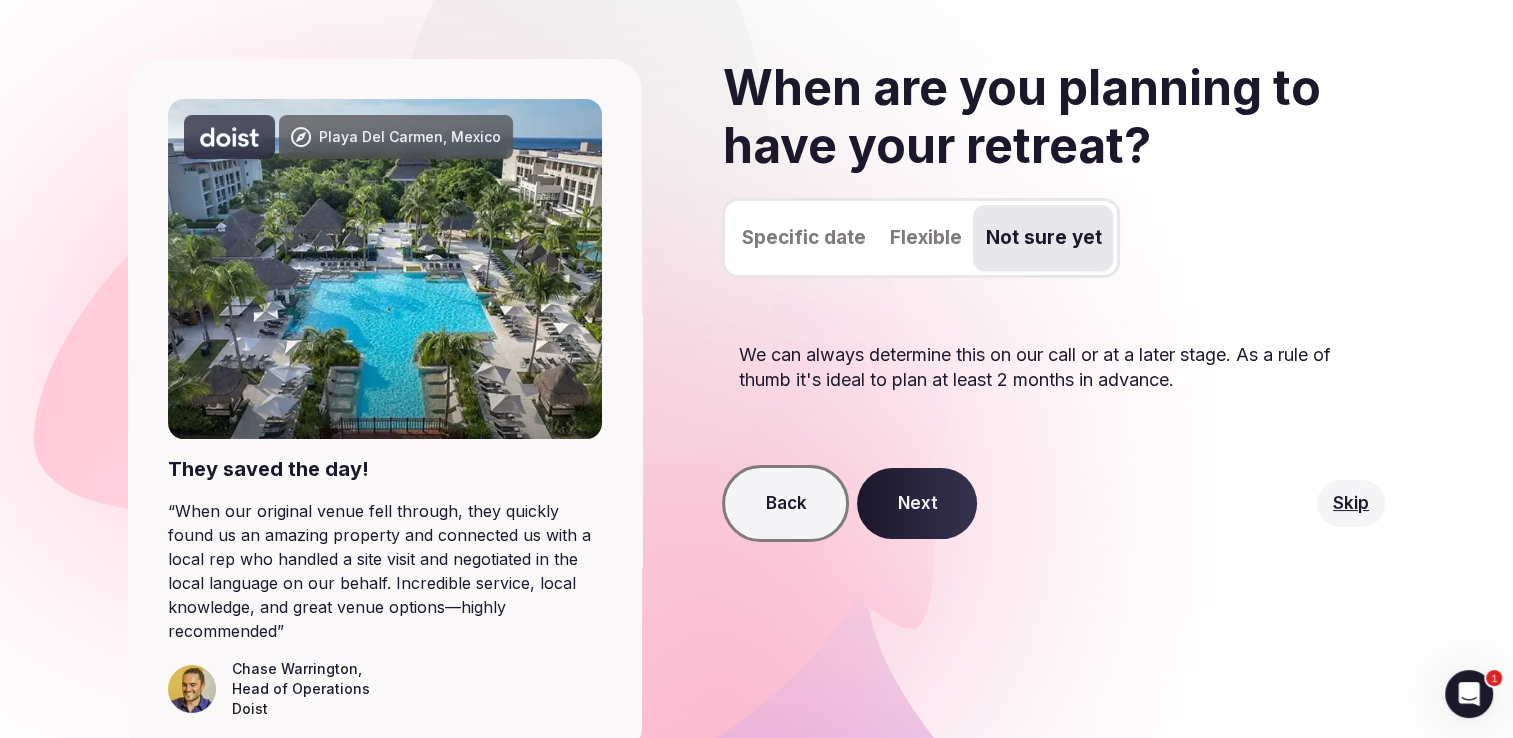 click on "Next" at bounding box center [917, 504] 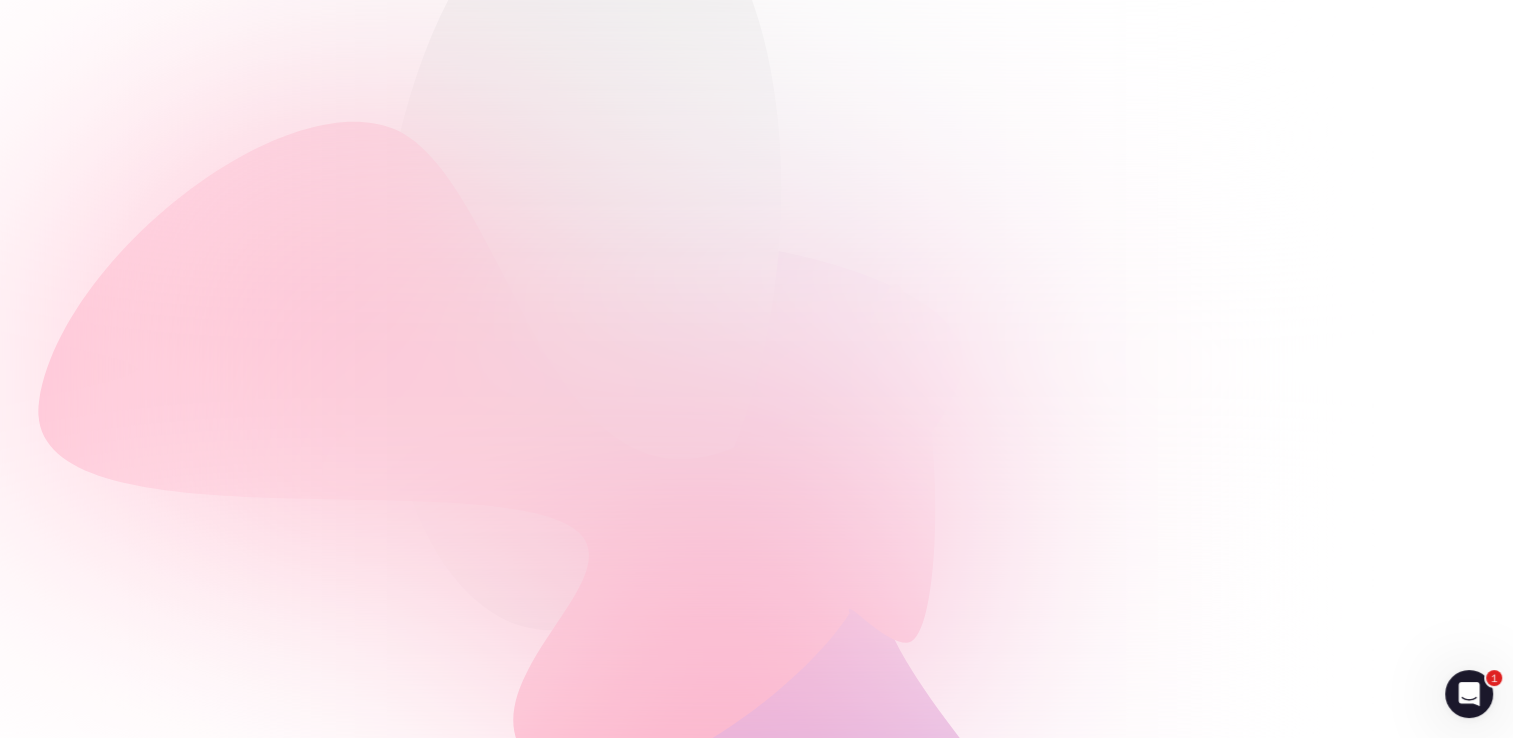scroll, scrollTop: 0, scrollLeft: 0, axis: both 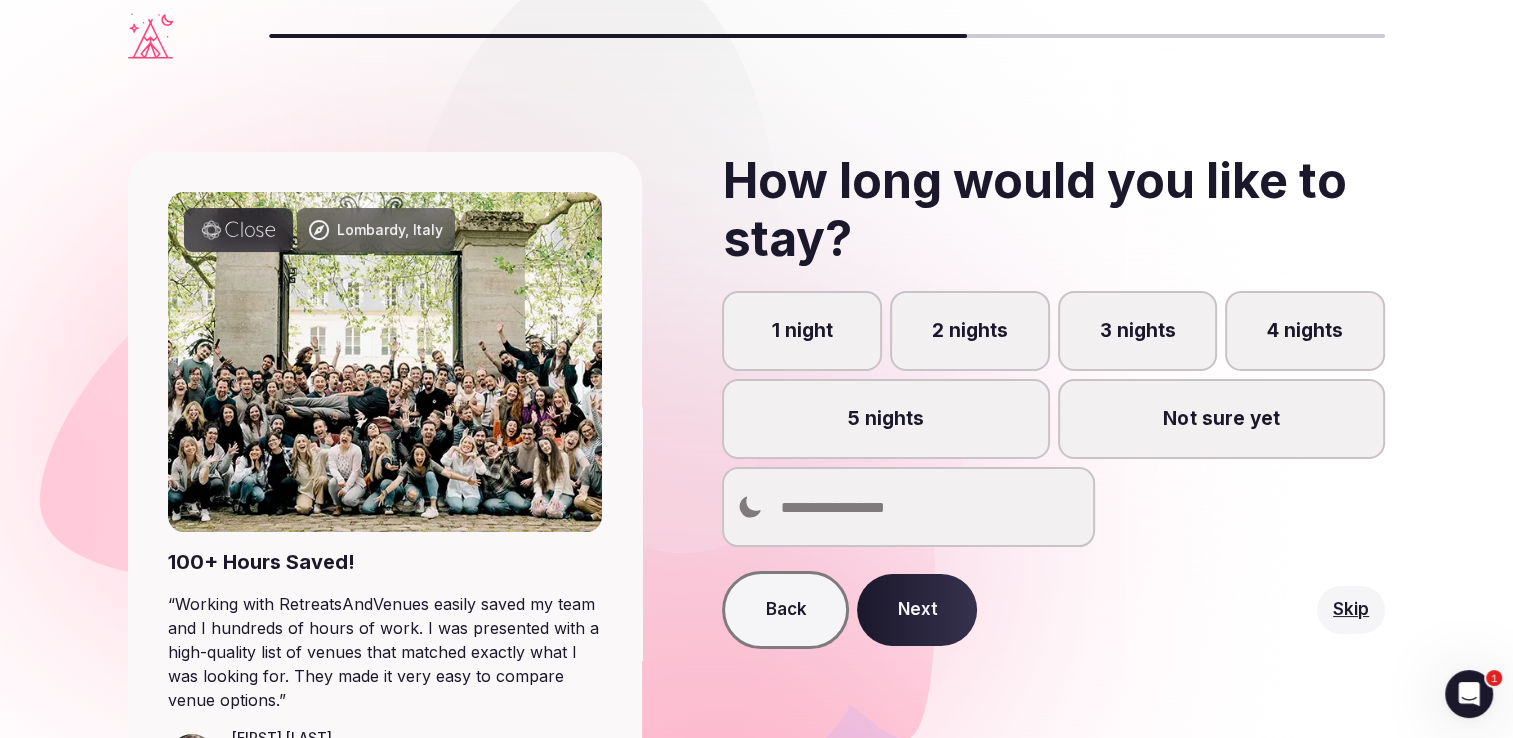 click on "4 nights" at bounding box center [1305, 331] 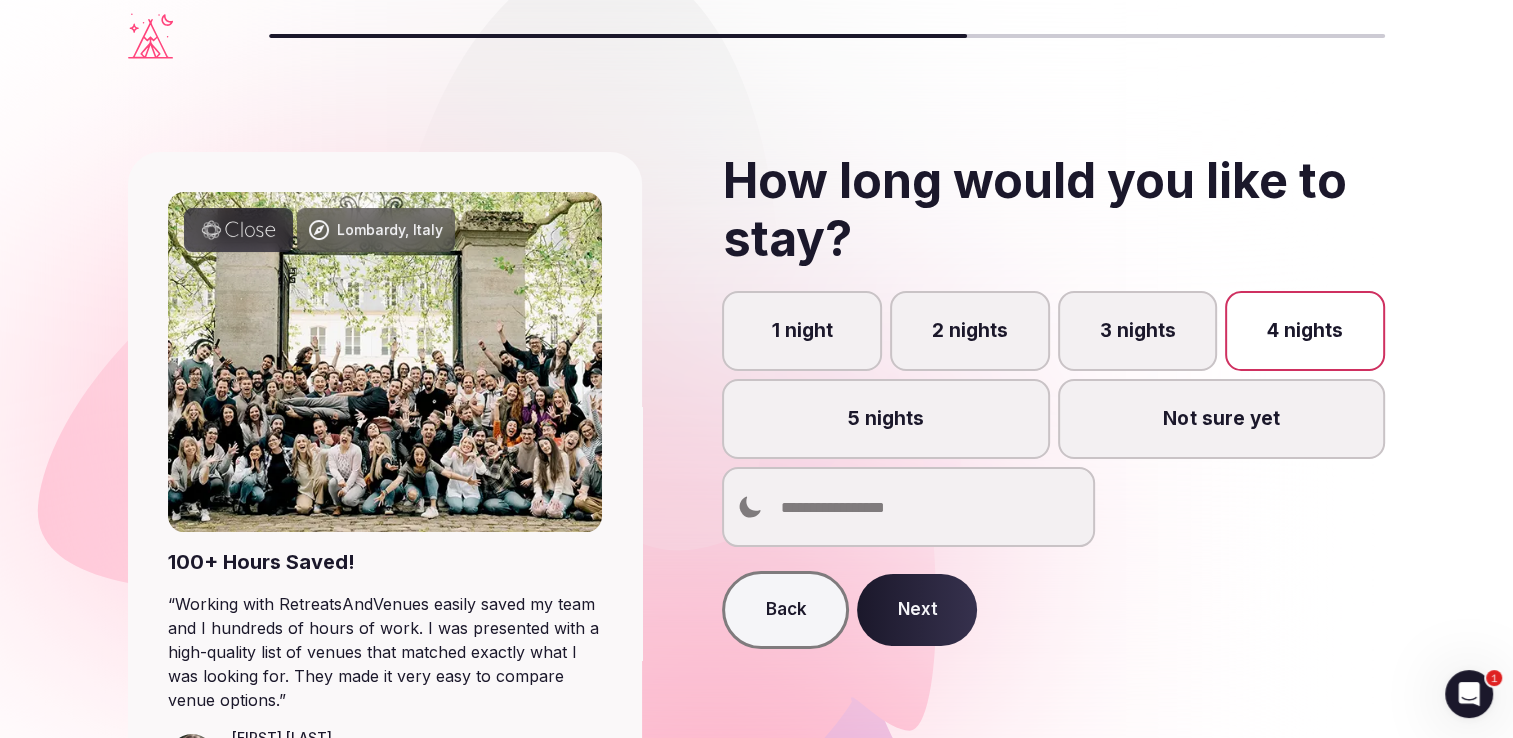 scroll, scrollTop: 10, scrollLeft: 0, axis: vertical 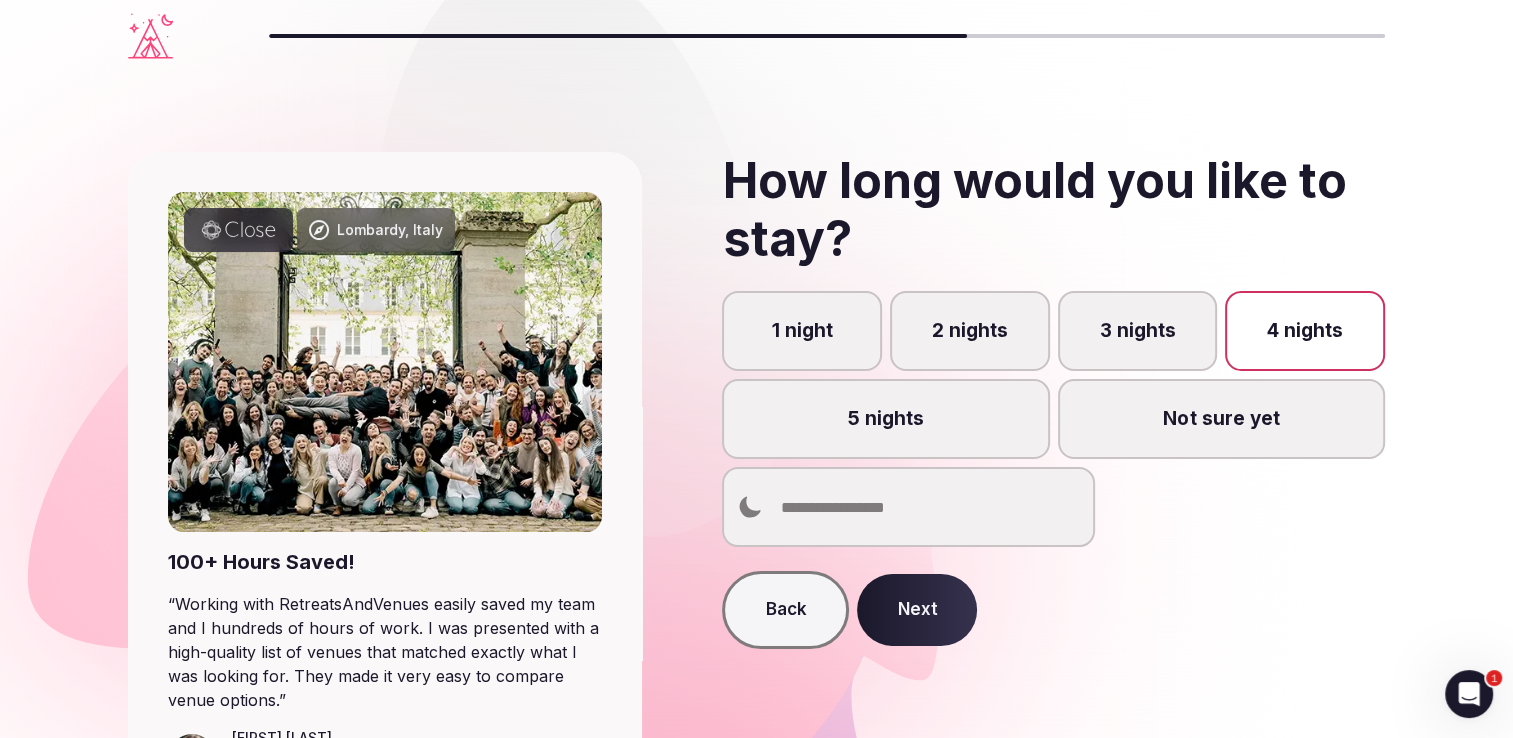 click on "Next" at bounding box center [917, 610] 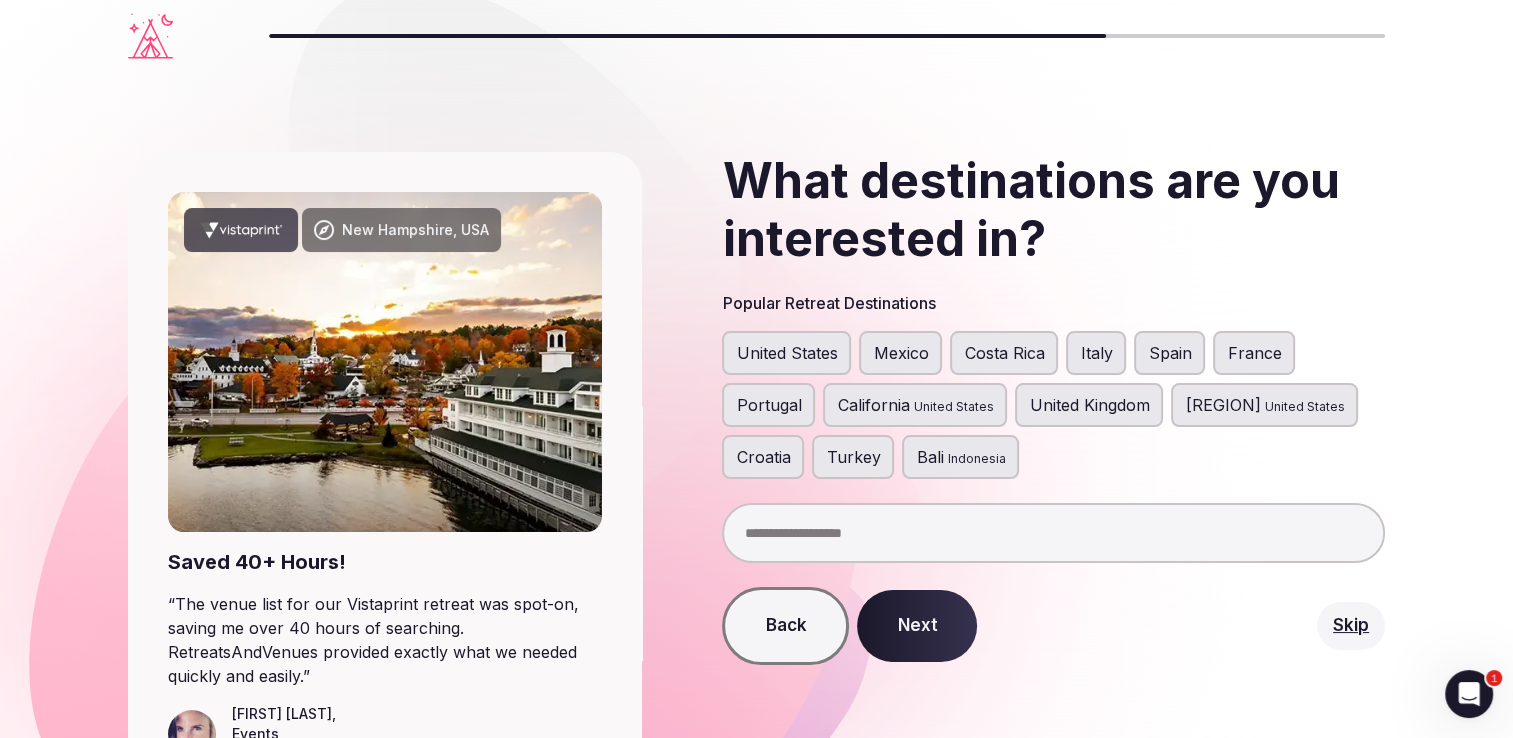 click on "Back" at bounding box center [785, 626] 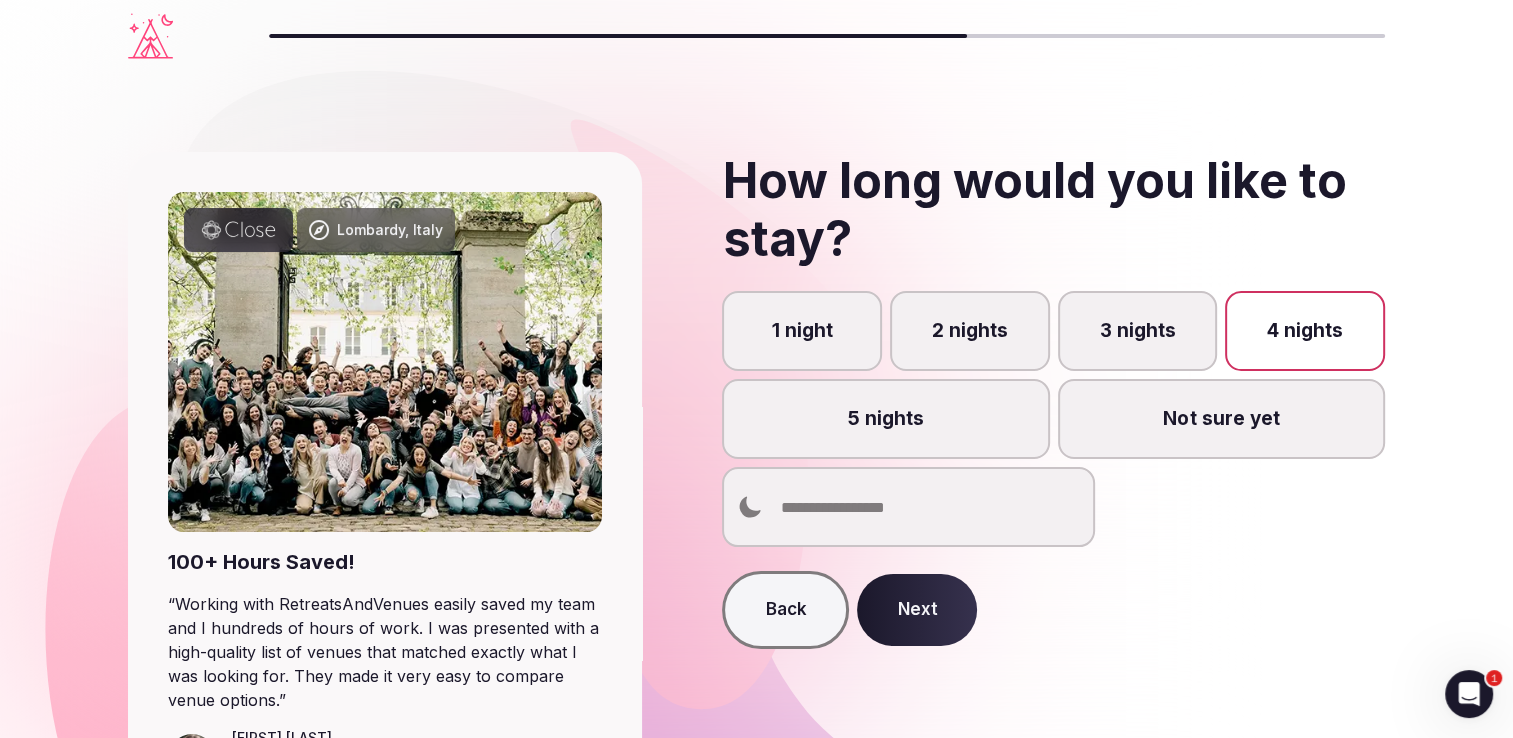 click on "Next" at bounding box center [917, 610] 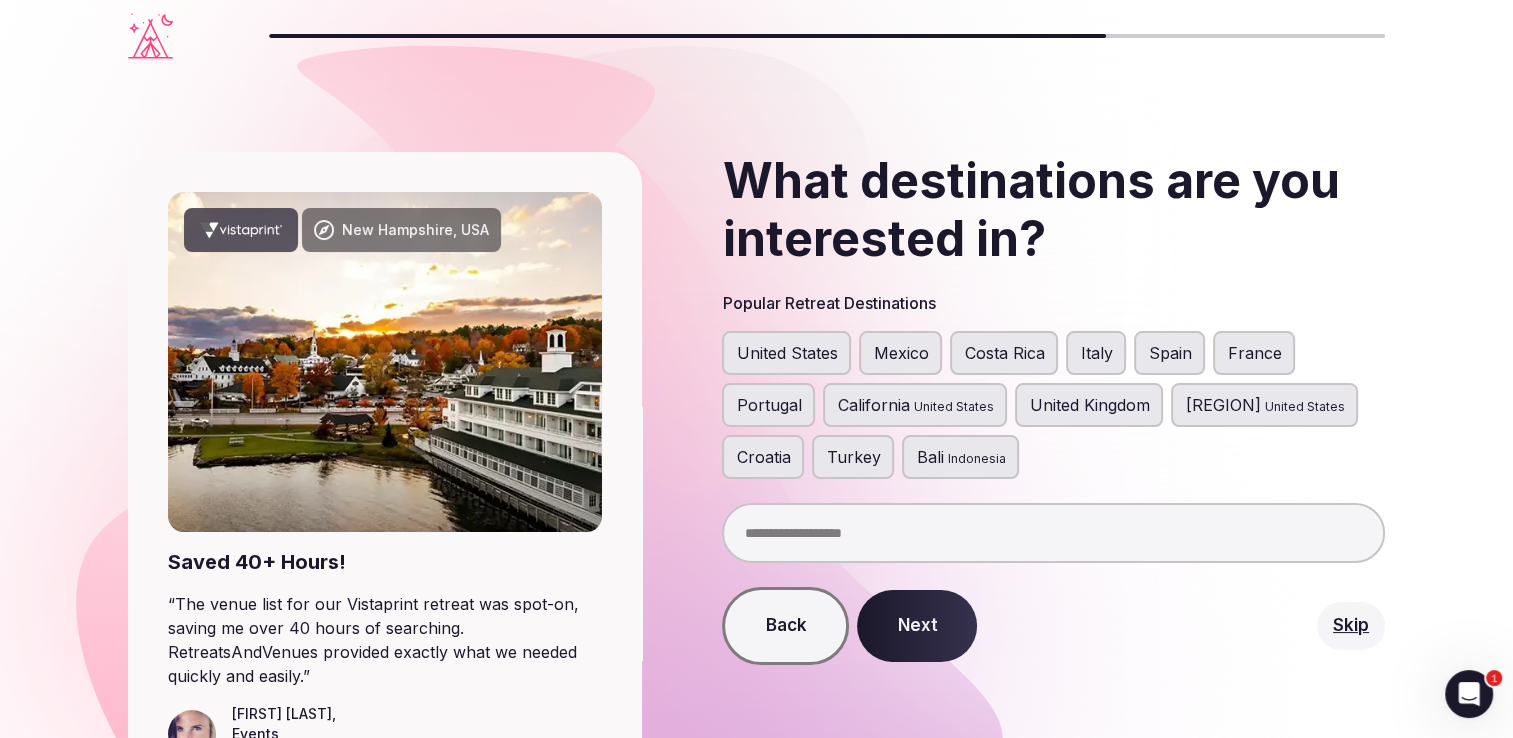 click on "Costa Rica" at bounding box center (1004, 353) 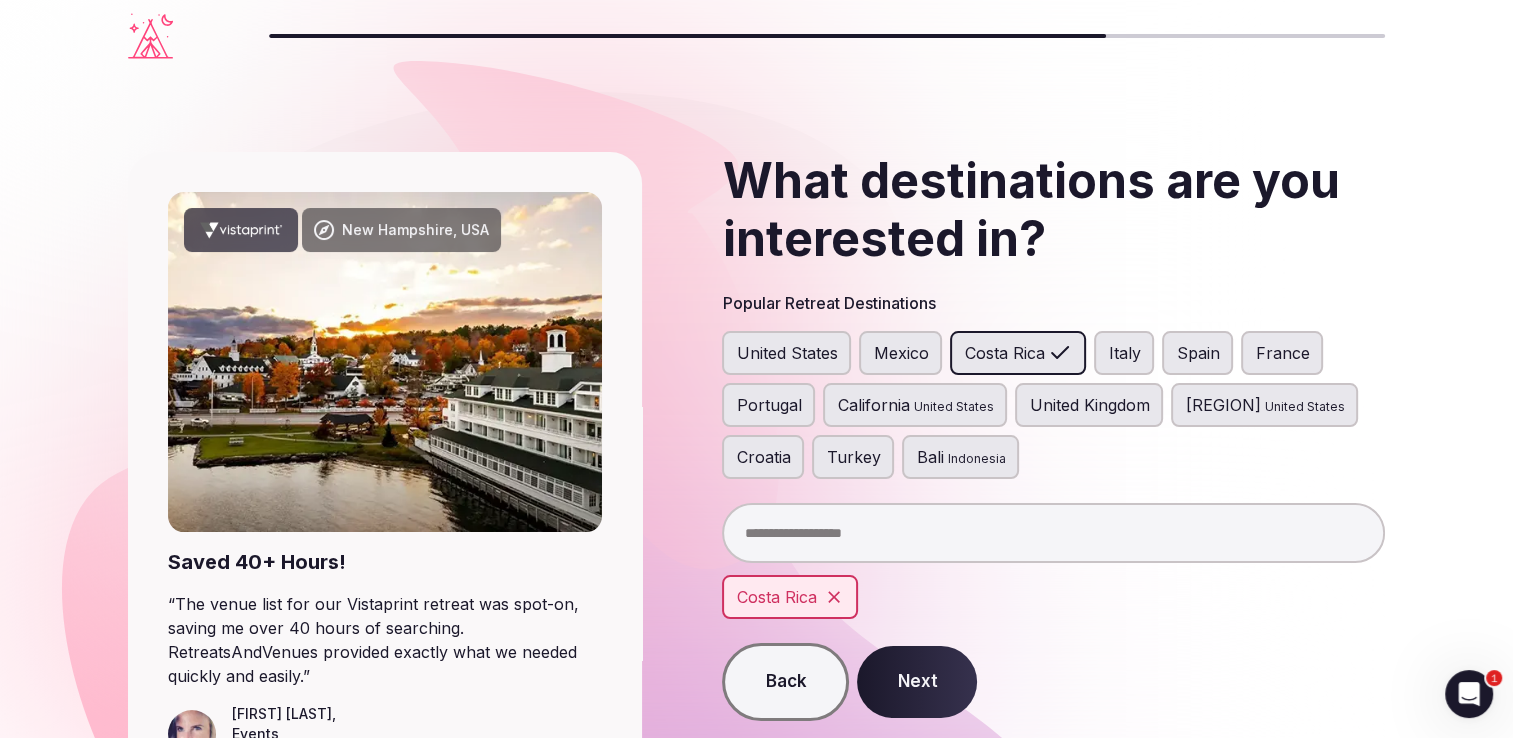 click on "Next" at bounding box center [917, 682] 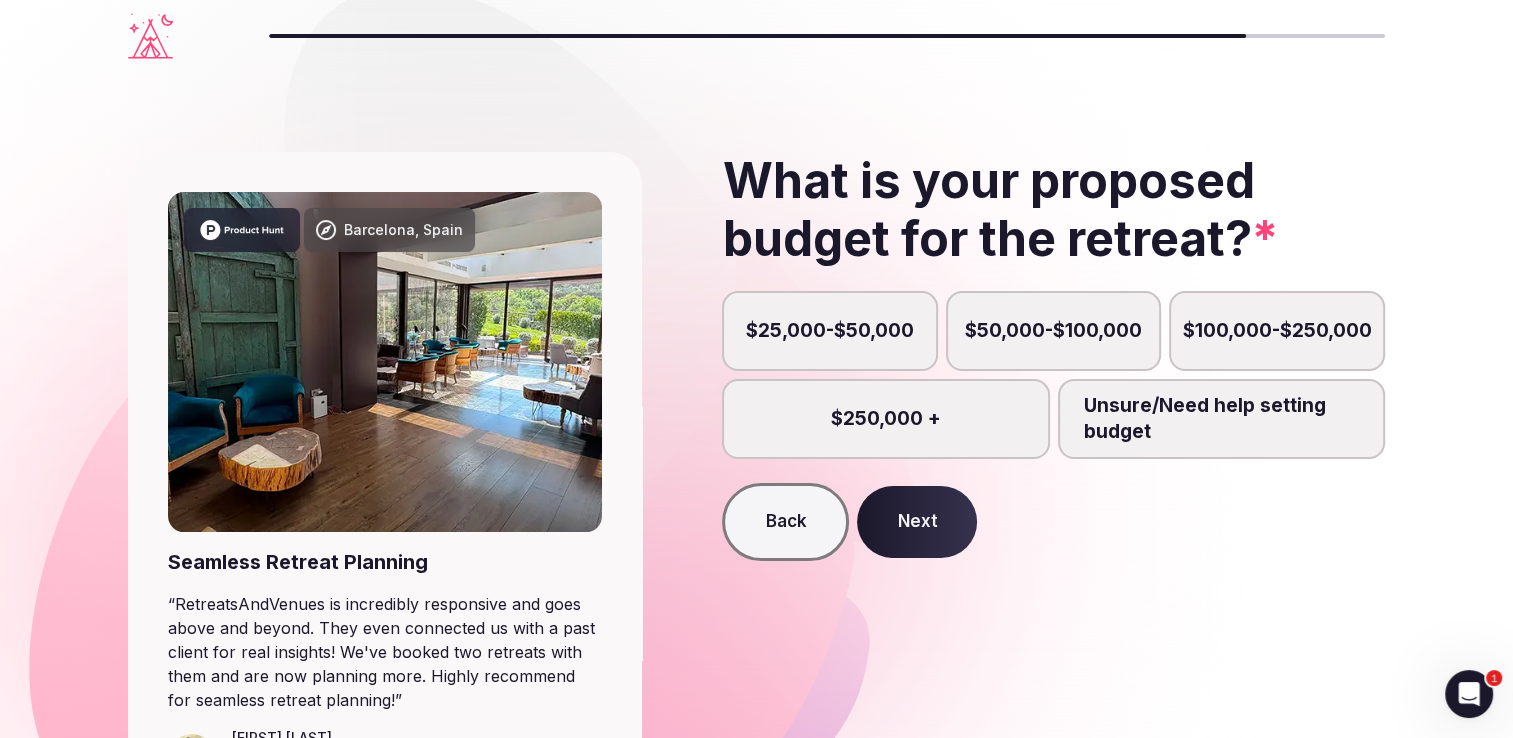 click on "$25,000-$50,000 $50,000-$100,000 $100,000-$250,000 $250,000 + Unsure/Need help setting budget" at bounding box center [1053, 375] 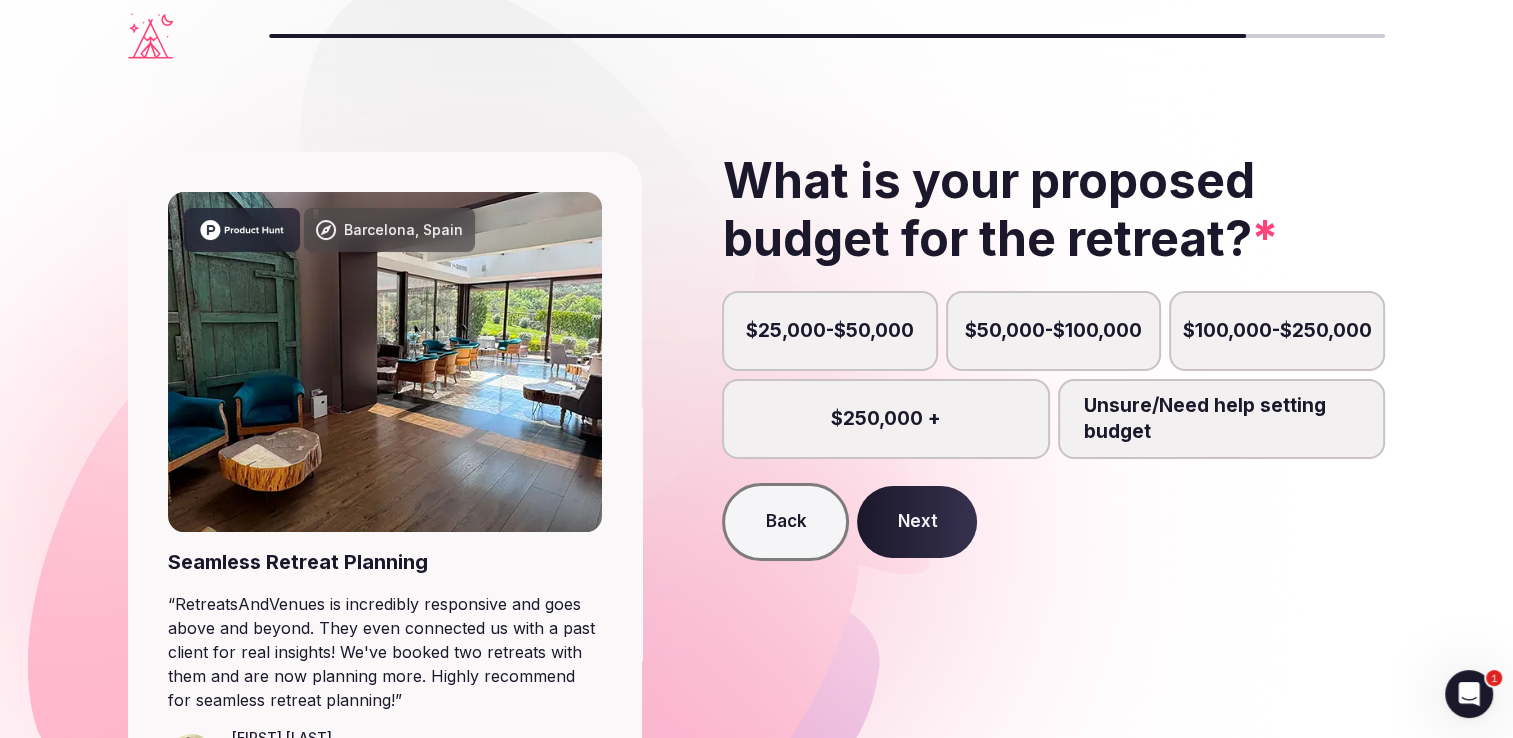 click on "Unsure/Need help setting budget" at bounding box center (1221, 419) 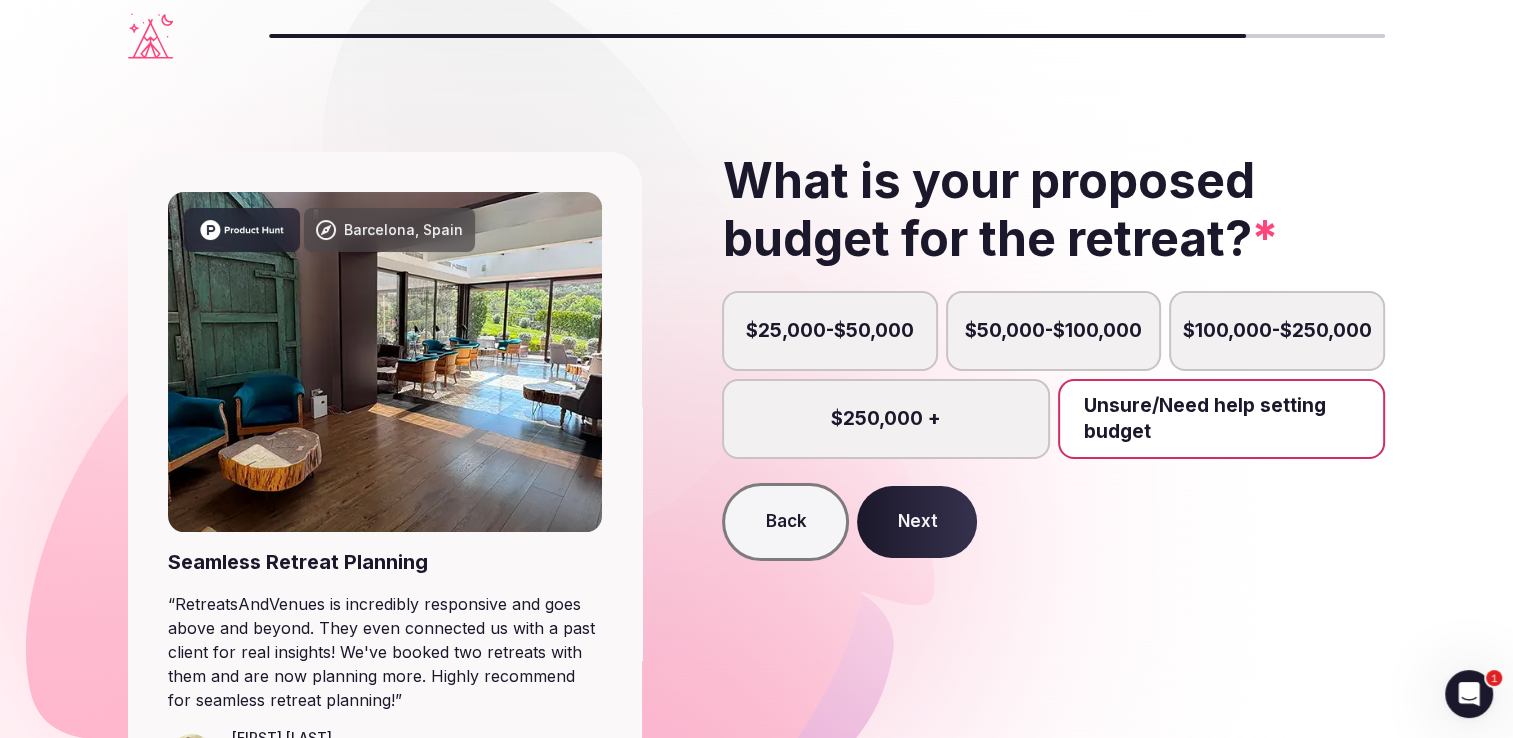 click on "Next" at bounding box center [917, 522] 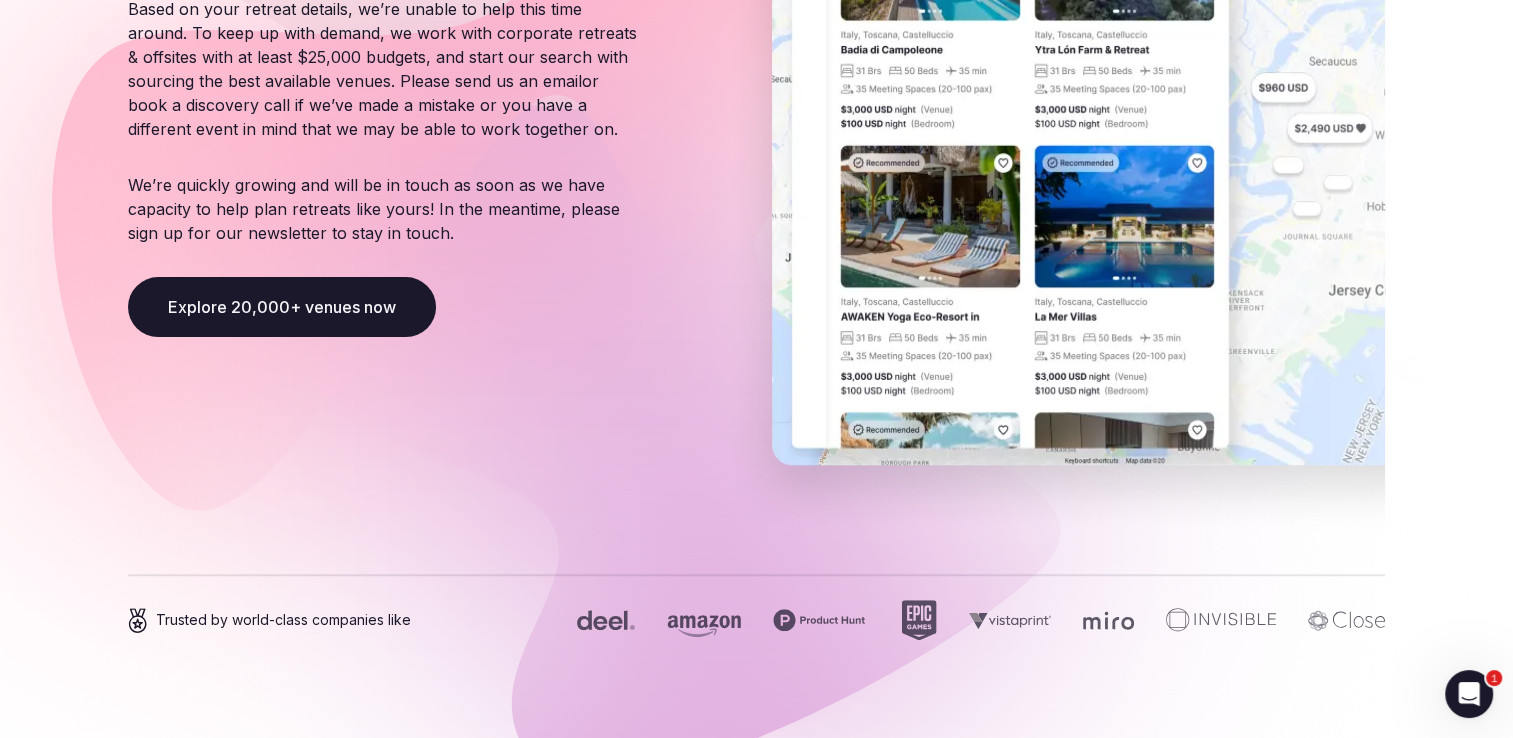 scroll, scrollTop: 415, scrollLeft: 0, axis: vertical 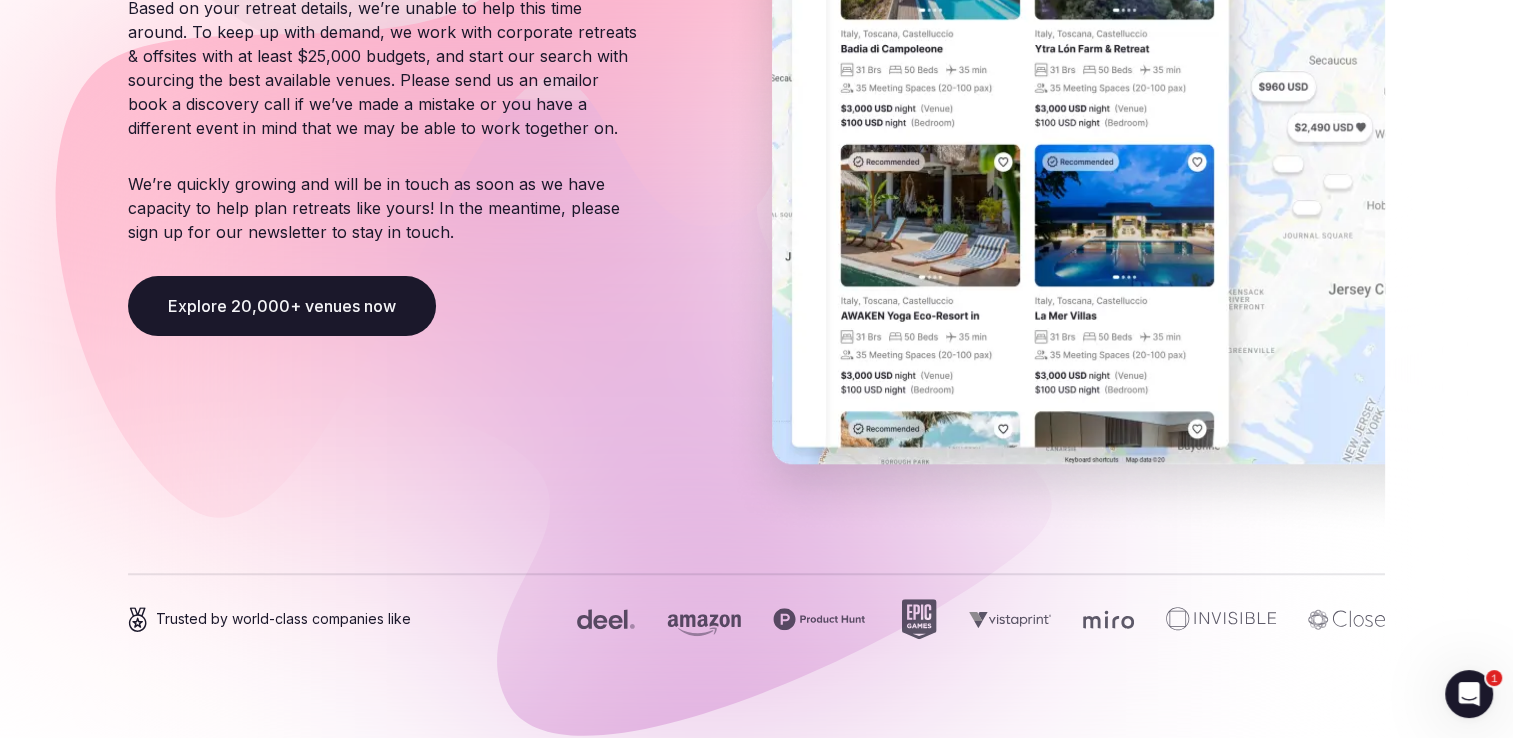 click on "Explore 20,000+ venues now" at bounding box center (282, 306) 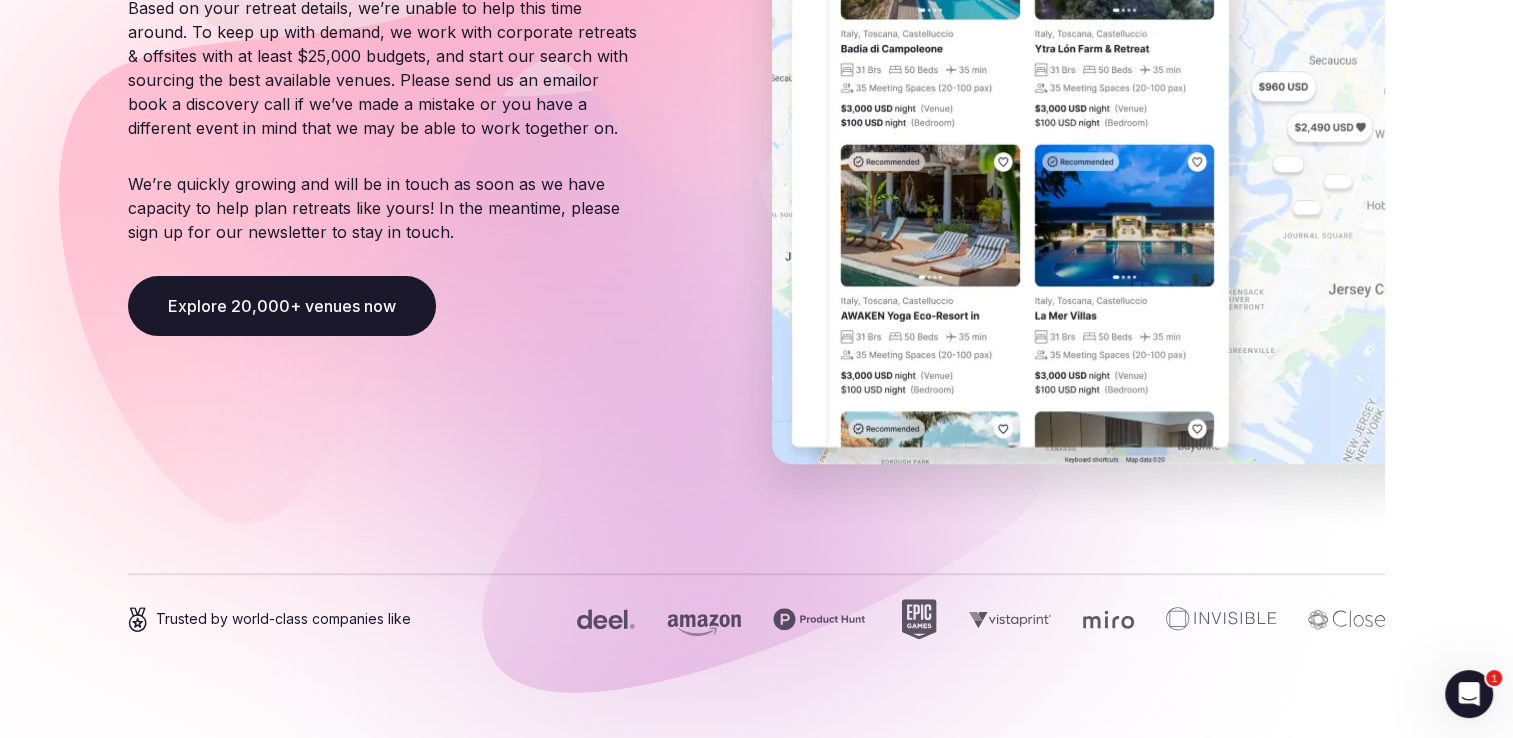 scroll, scrollTop: 0, scrollLeft: 0, axis: both 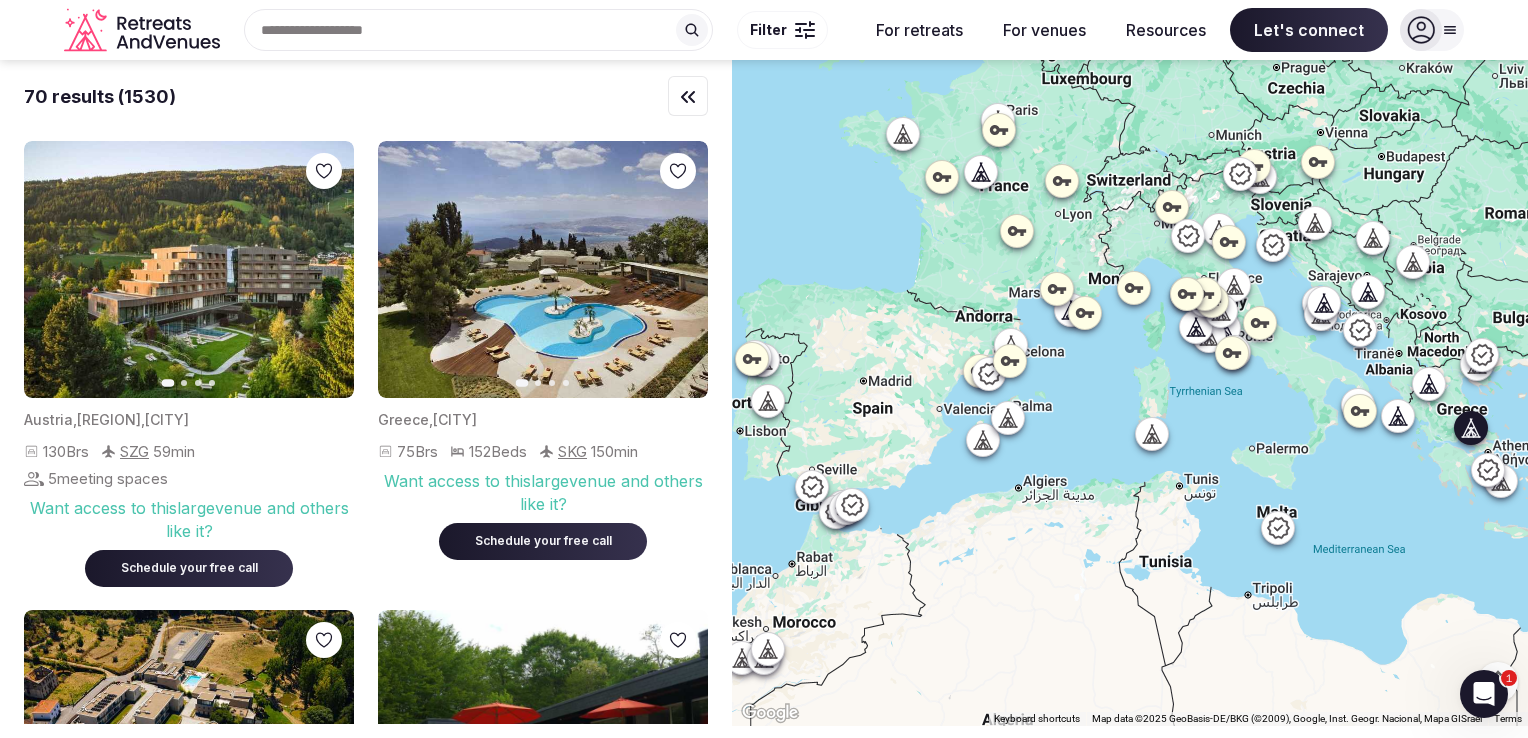 click on "Schedule your free call" at bounding box center [543, 541] 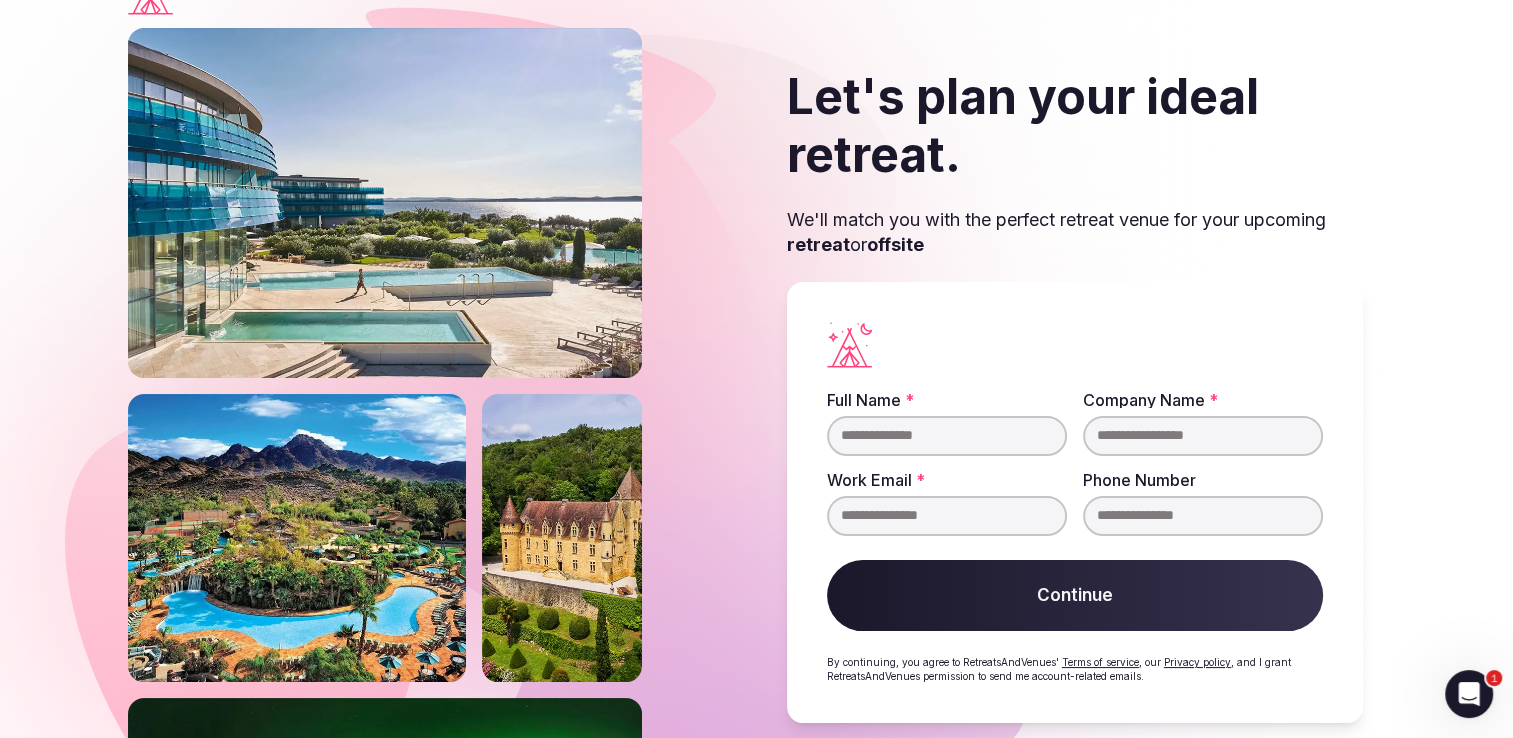 scroll, scrollTop: 68, scrollLeft: 0, axis: vertical 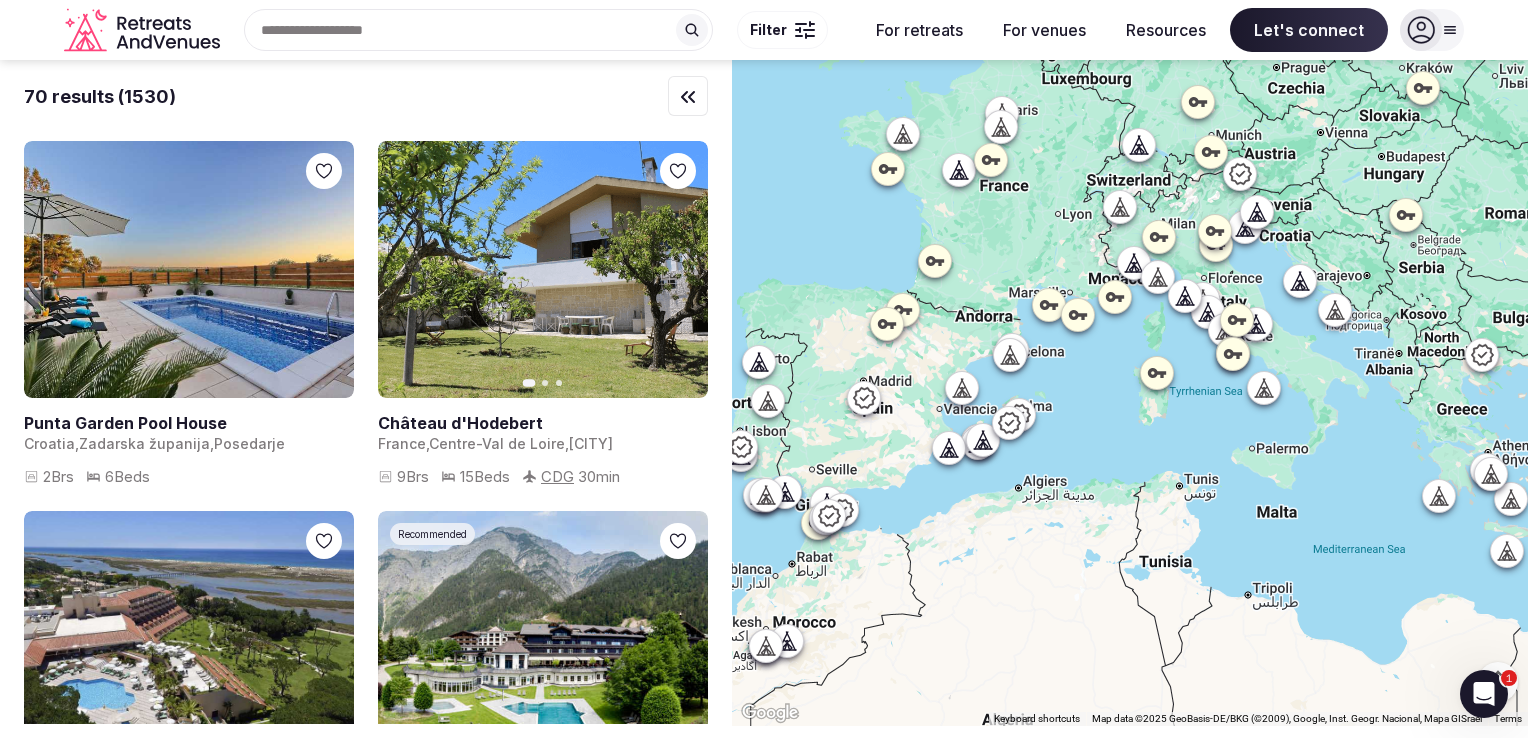 click at bounding box center (805, 36) 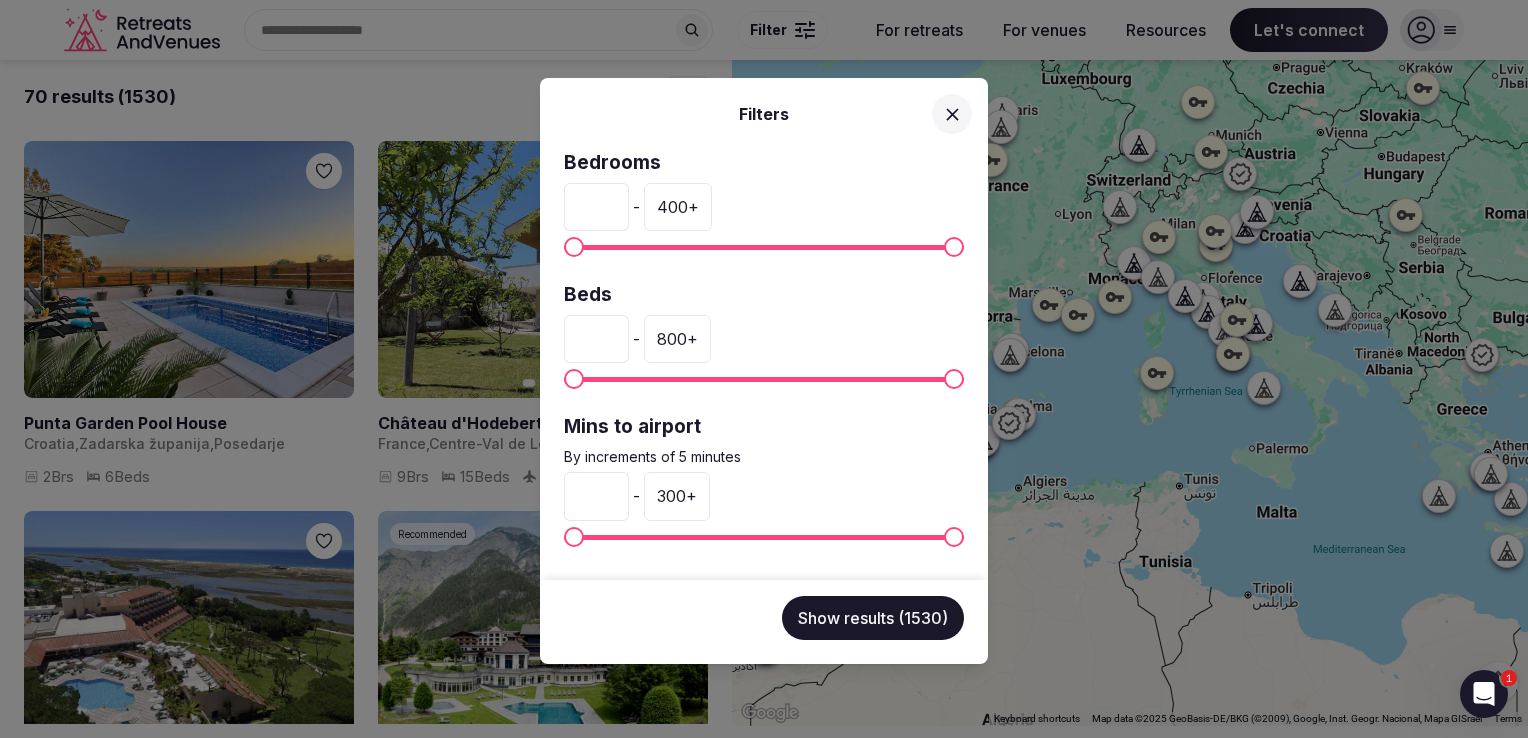click 